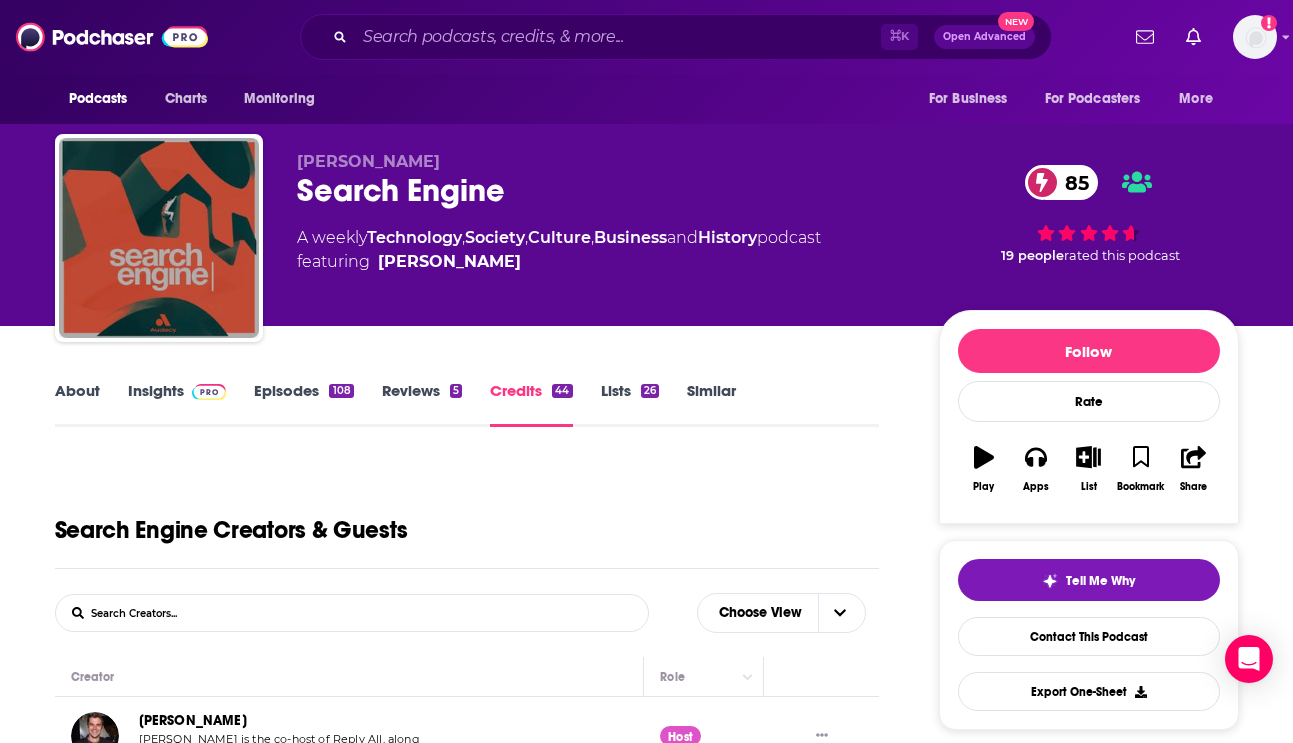 scroll, scrollTop: 2696, scrollLeft: 0, axis: vertical 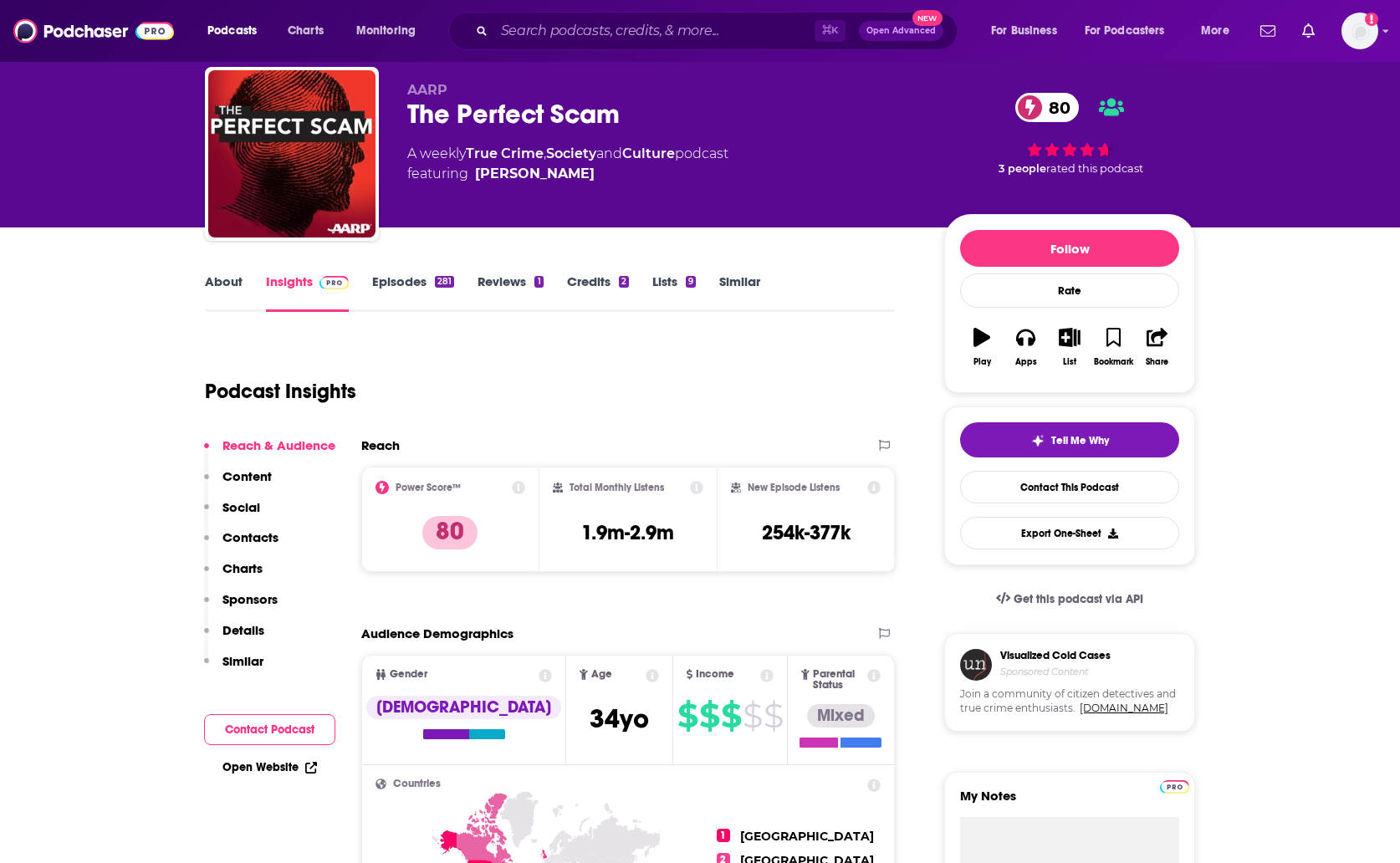 click on "About" at bounding box center [223, 293] 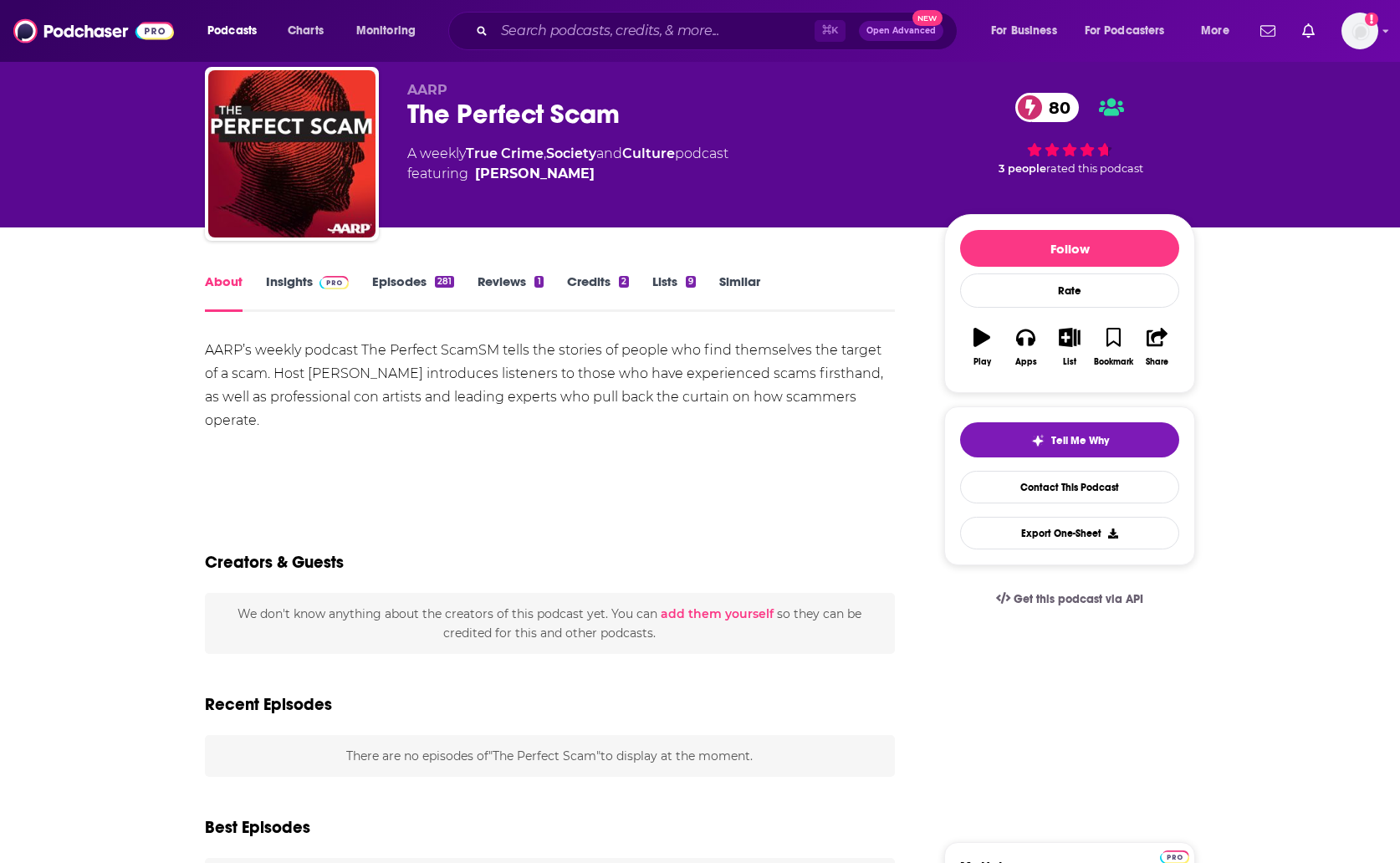 scroll, scrollTop: 0, scrollLeft: 0, axis: both 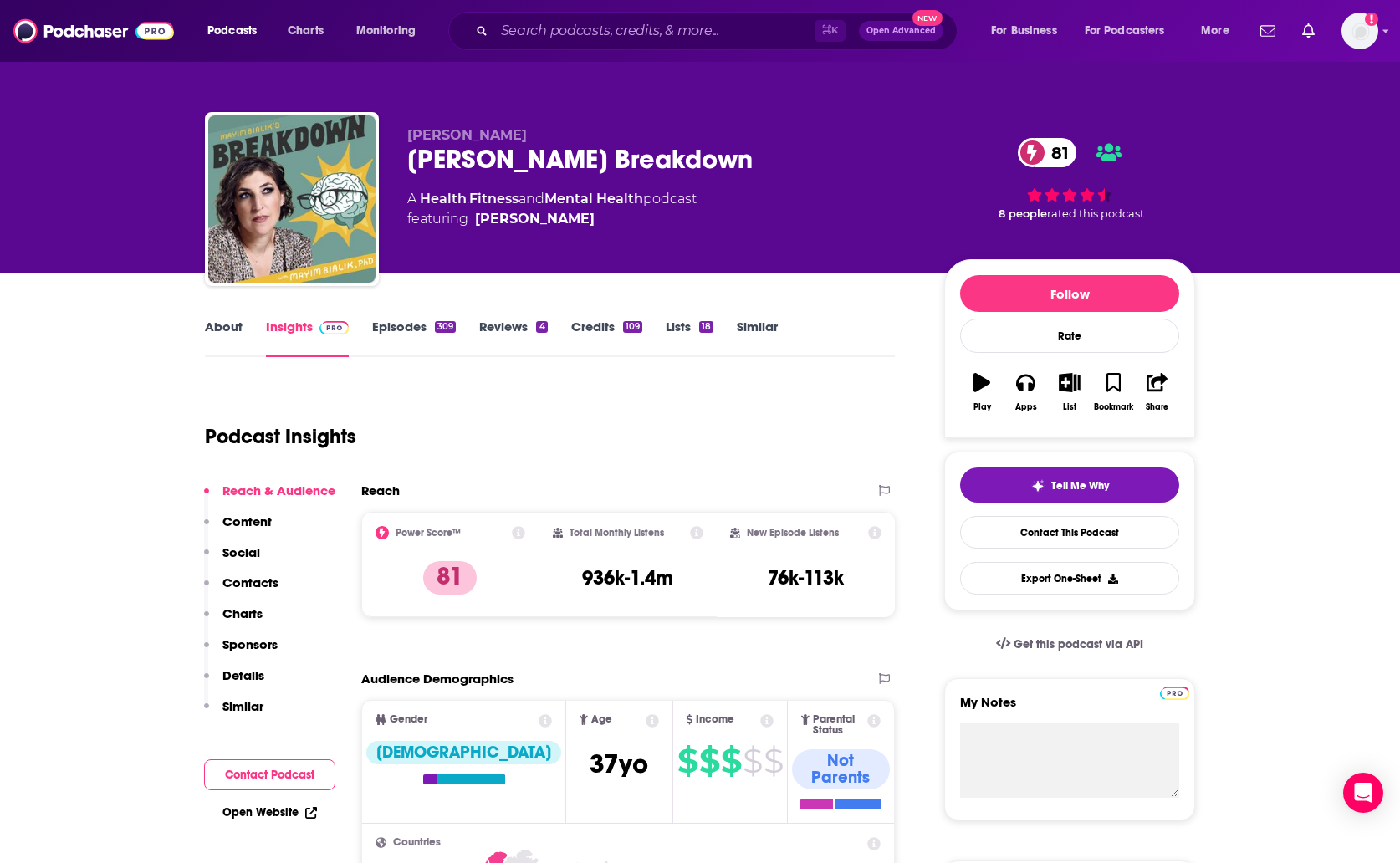 click on "About" at bounding box center [223, 338] 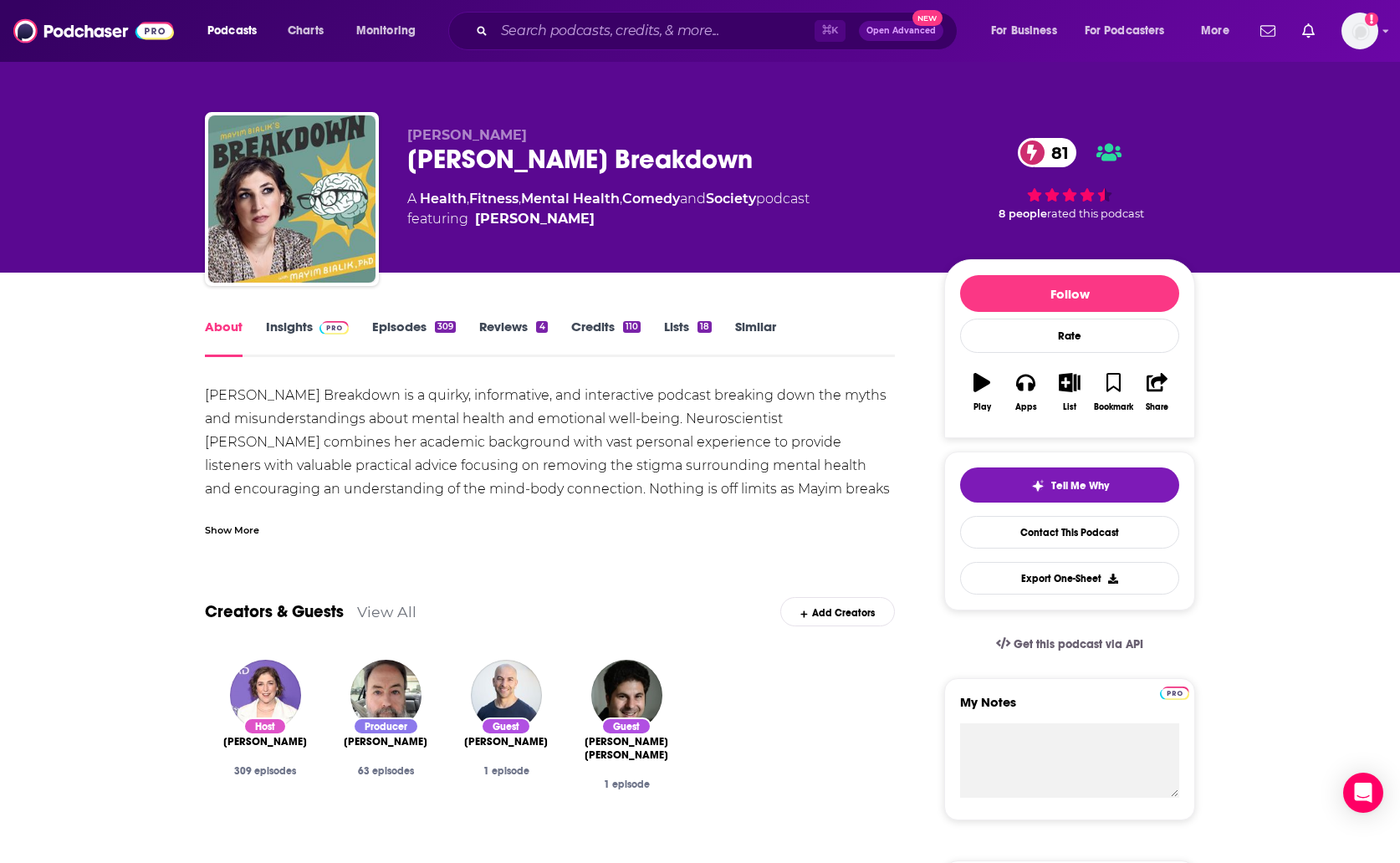 click on "Show More" at bounding box center [232, 529] 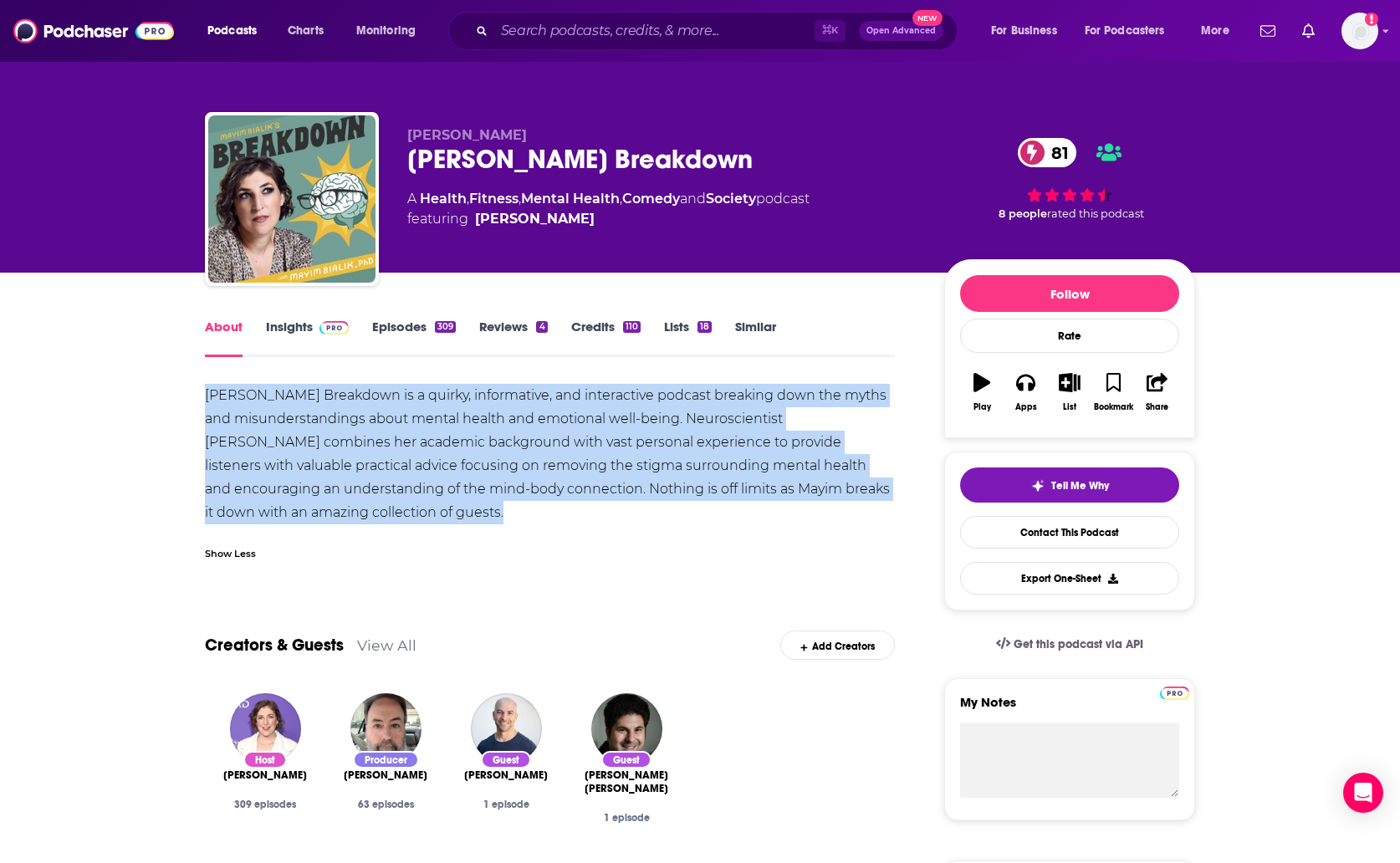 drag, startPoint x: 197, startPoint y: 395, endPoint x: 416, endPoint y: 504, distance: 244.62625 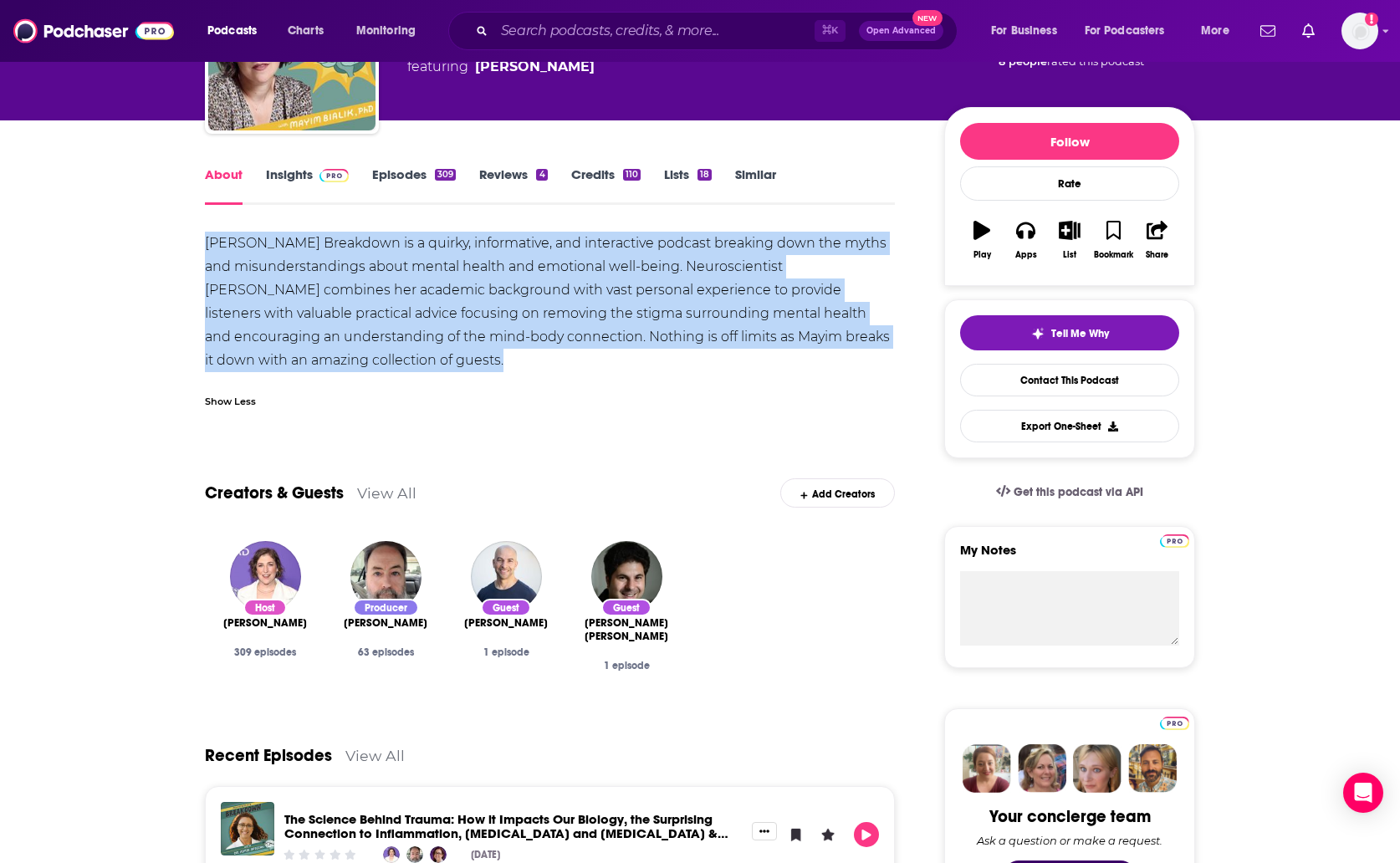 scroll, scrollTop: 154, scrollLeft: 0, axis: vertical 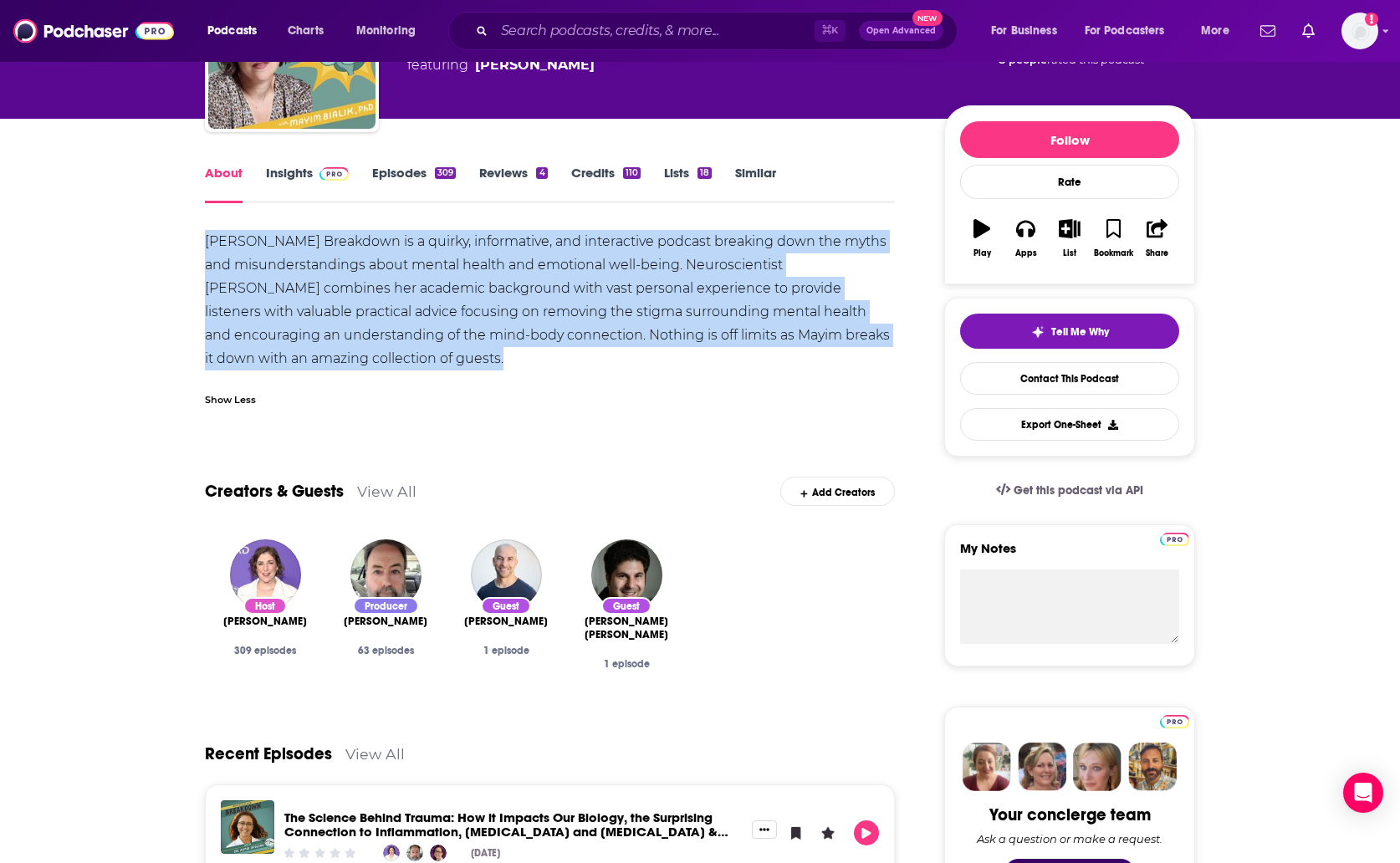 click on "View All" at bounding box center [386, 491] 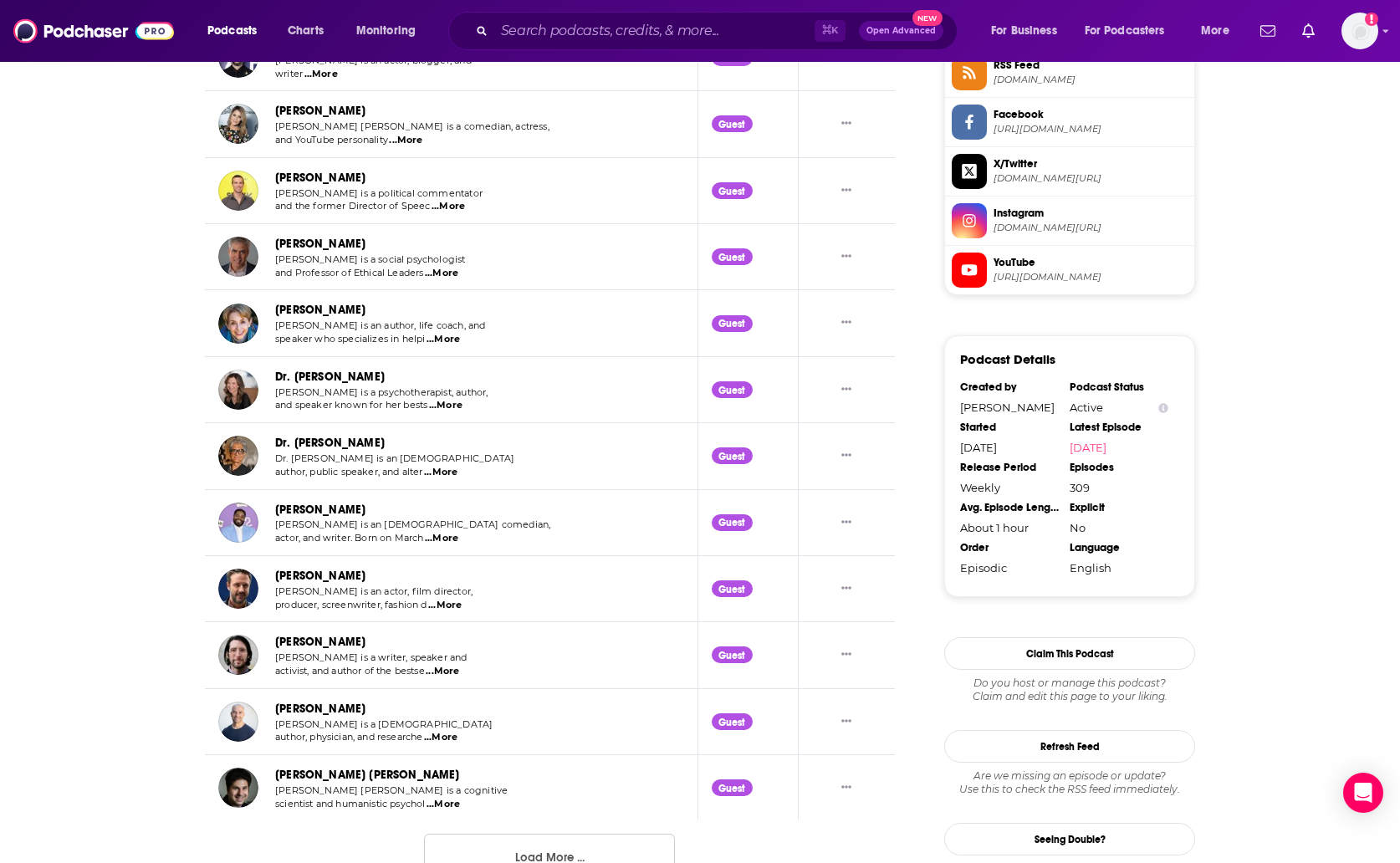 scroll, scrollTop: 1495, scrollLeft: 0, axis: vertical 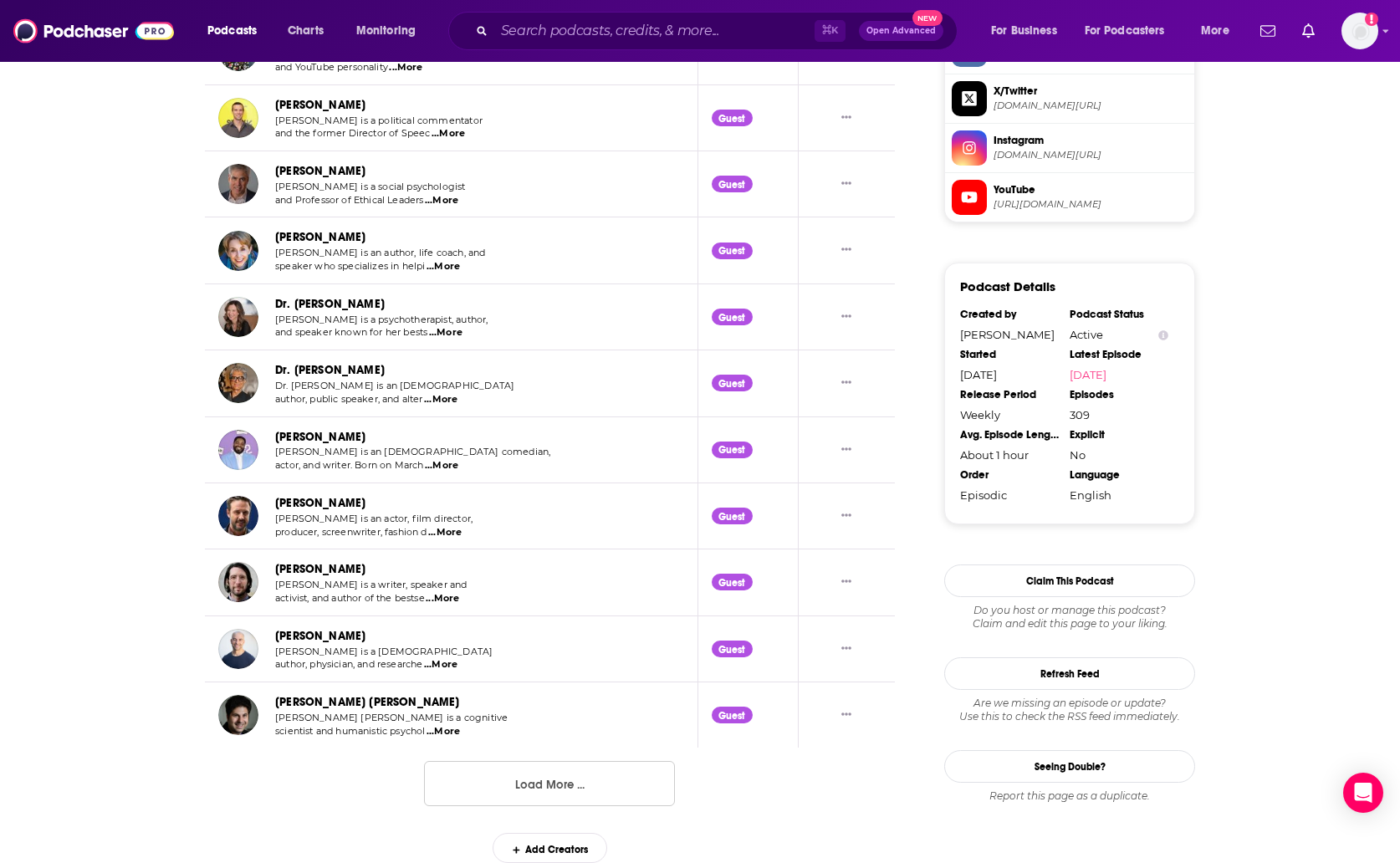 click on "Load More ..." at bounding box center [549, 784] 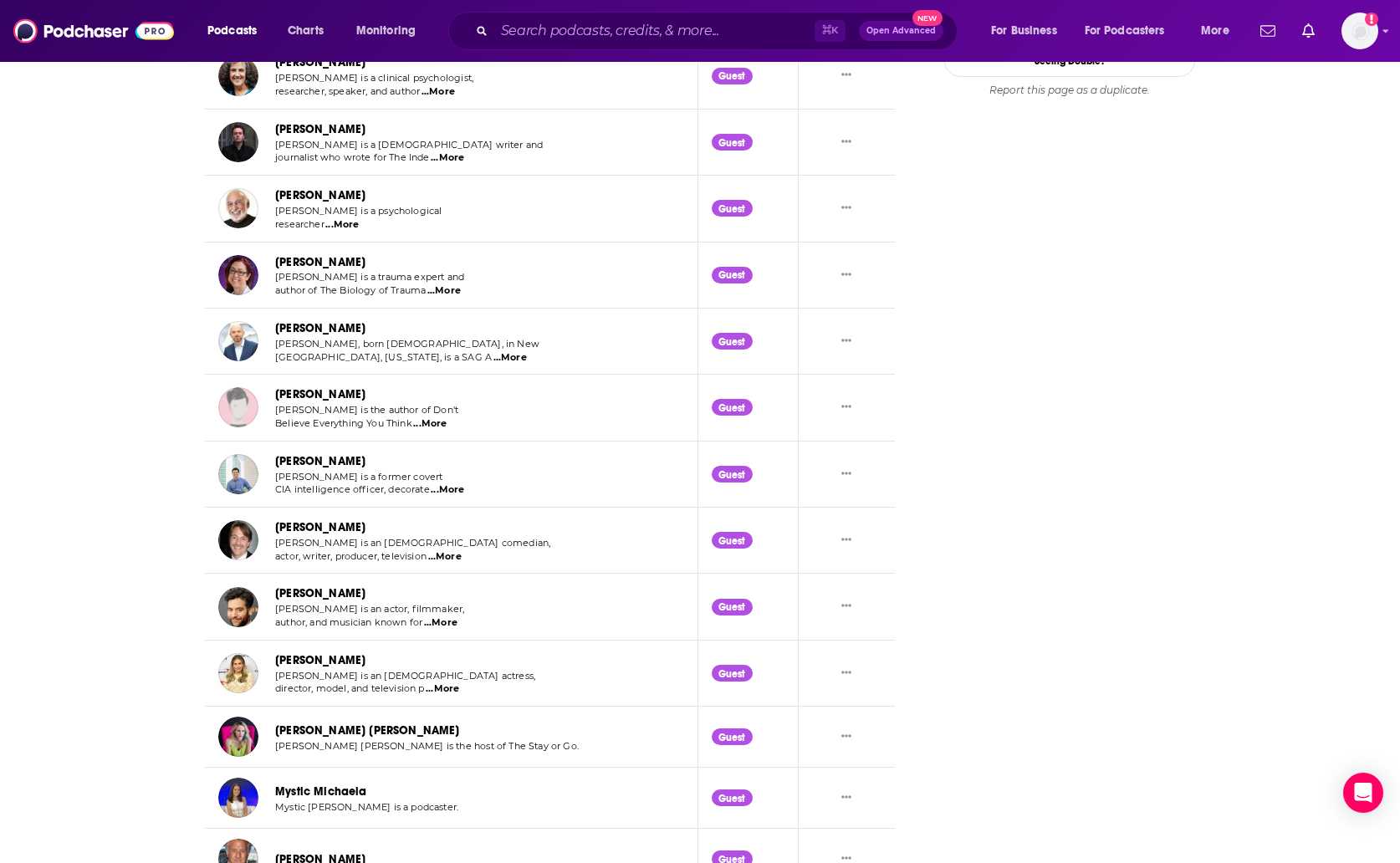 scroll, scrollTop: 2201, scrollLeft: 0, axis: vertical 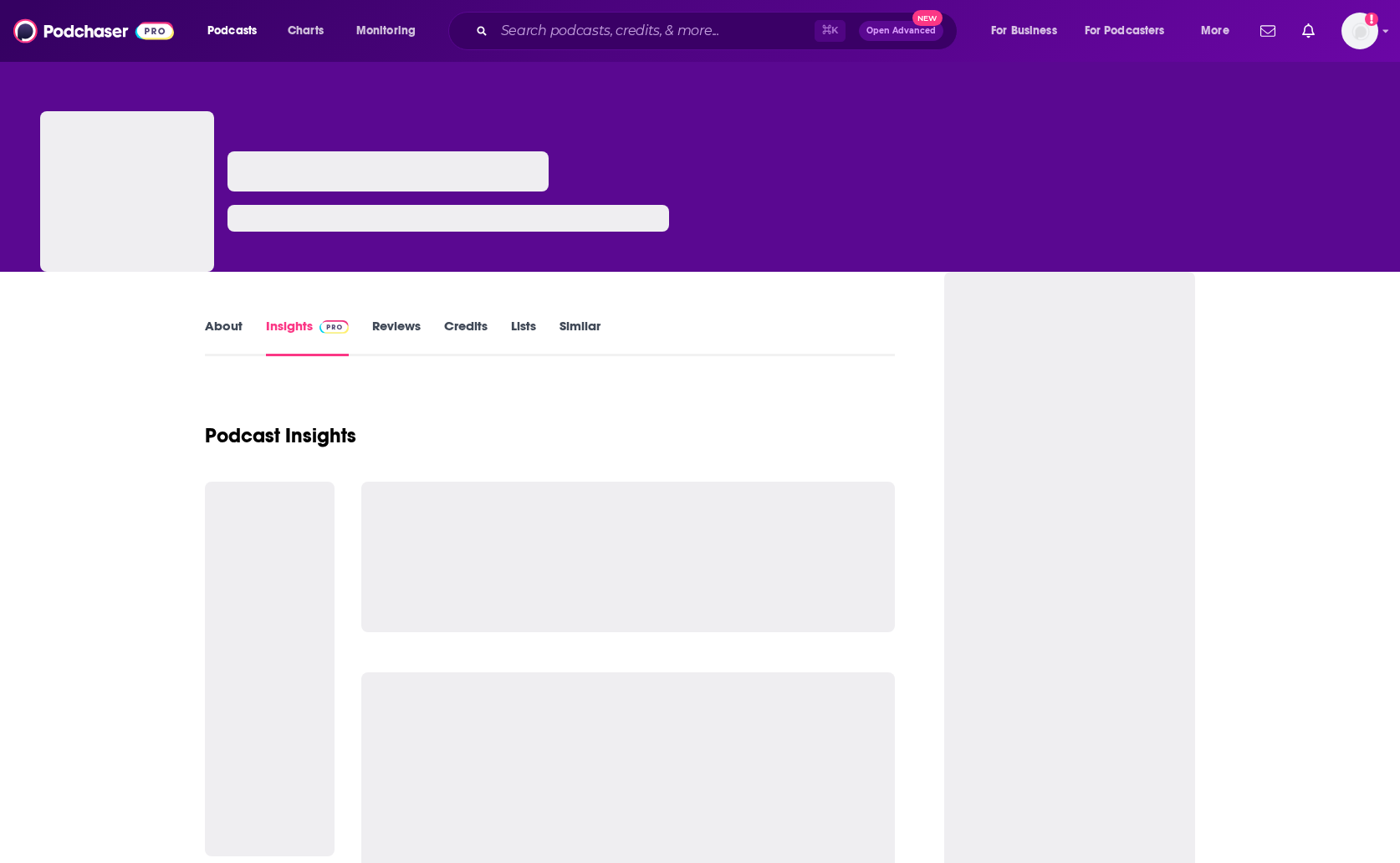 click on "About" at bounding box center (223, 337) 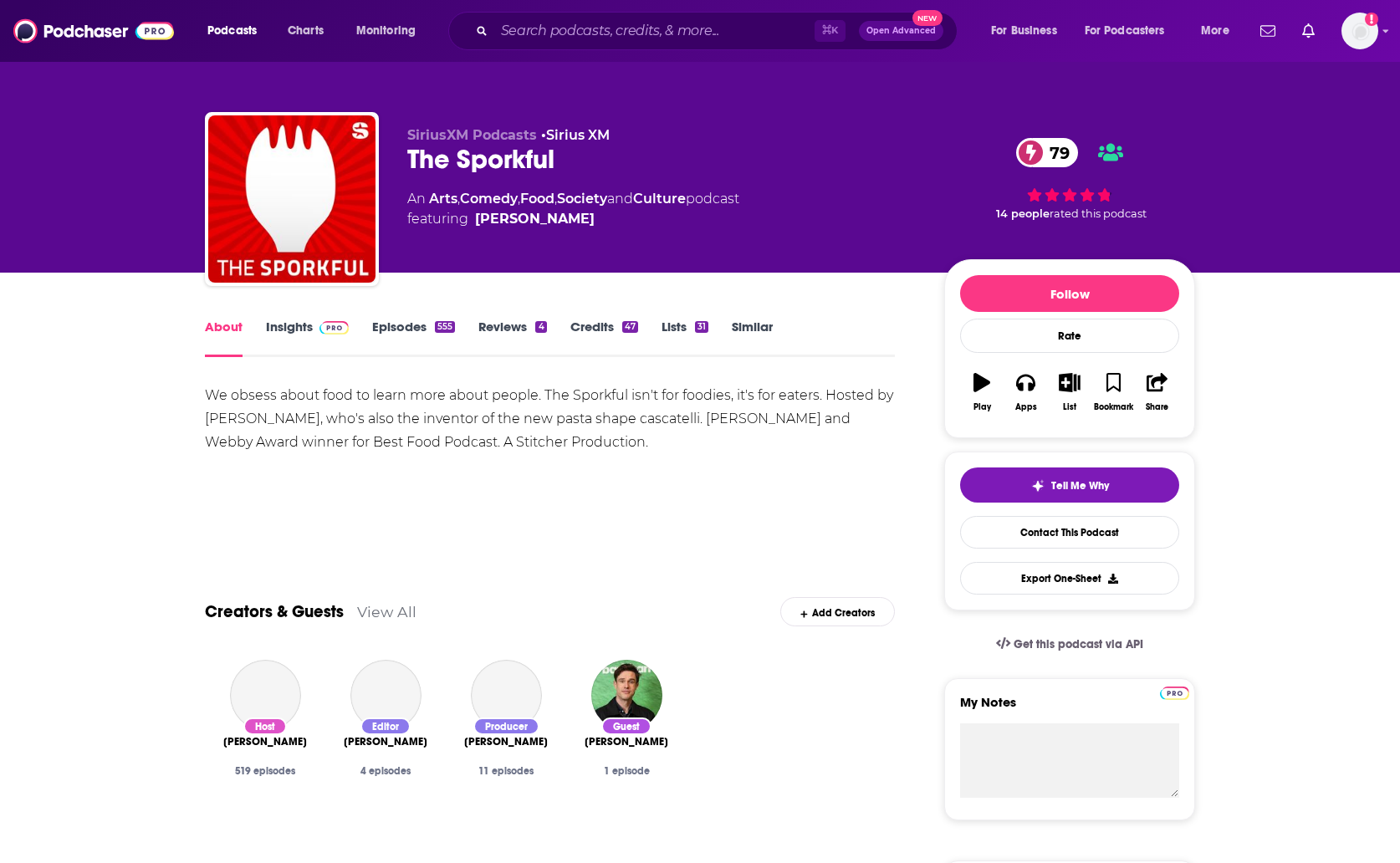 drag, startPoint x: 537, startPoint y: 454, endPoint x: 525, endPoint y: 458, distance: 12.649111 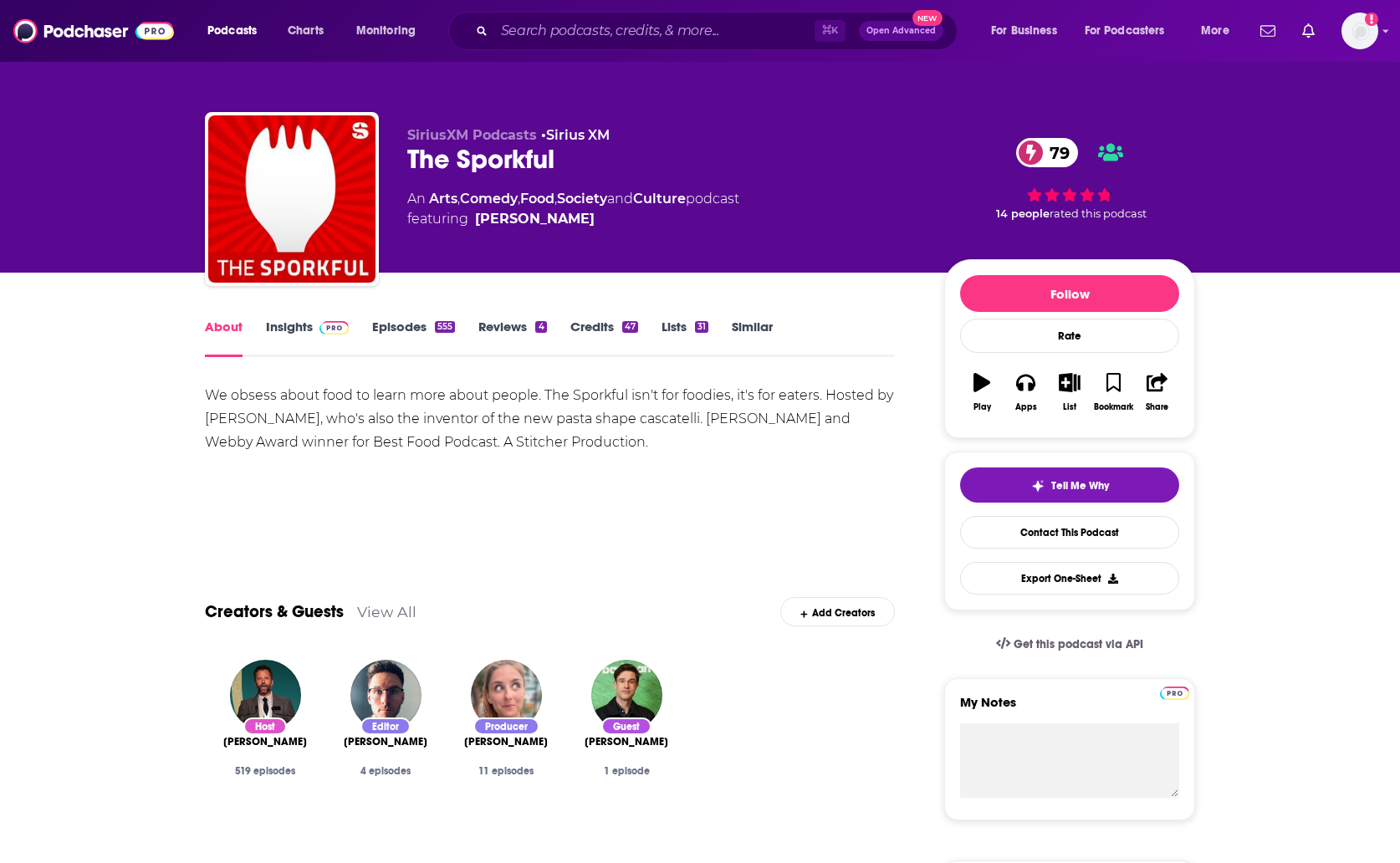 click on "Insights" at bounding box center (307, 338) 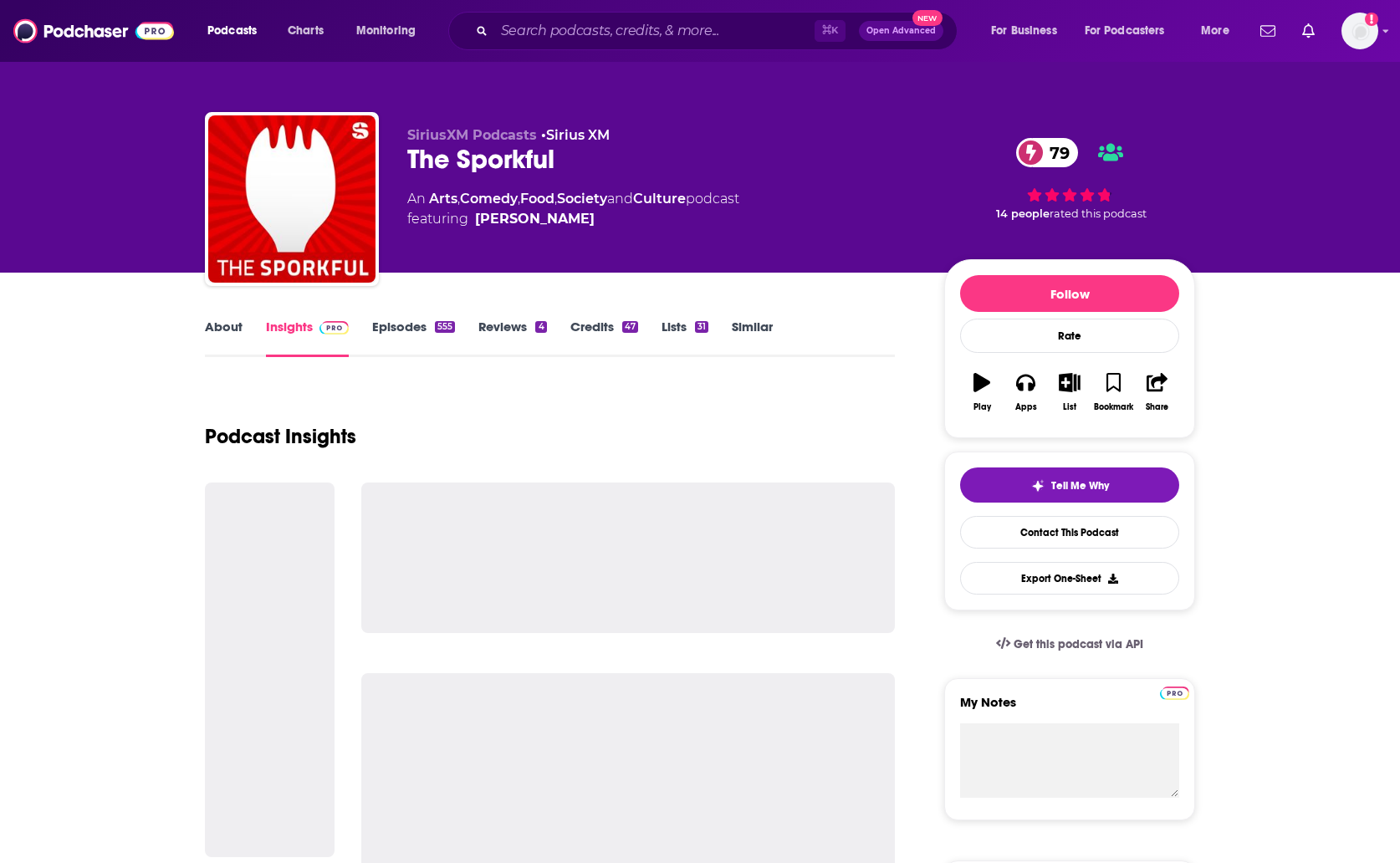 click on "Episodes 555" at bounding box center (413, 338) 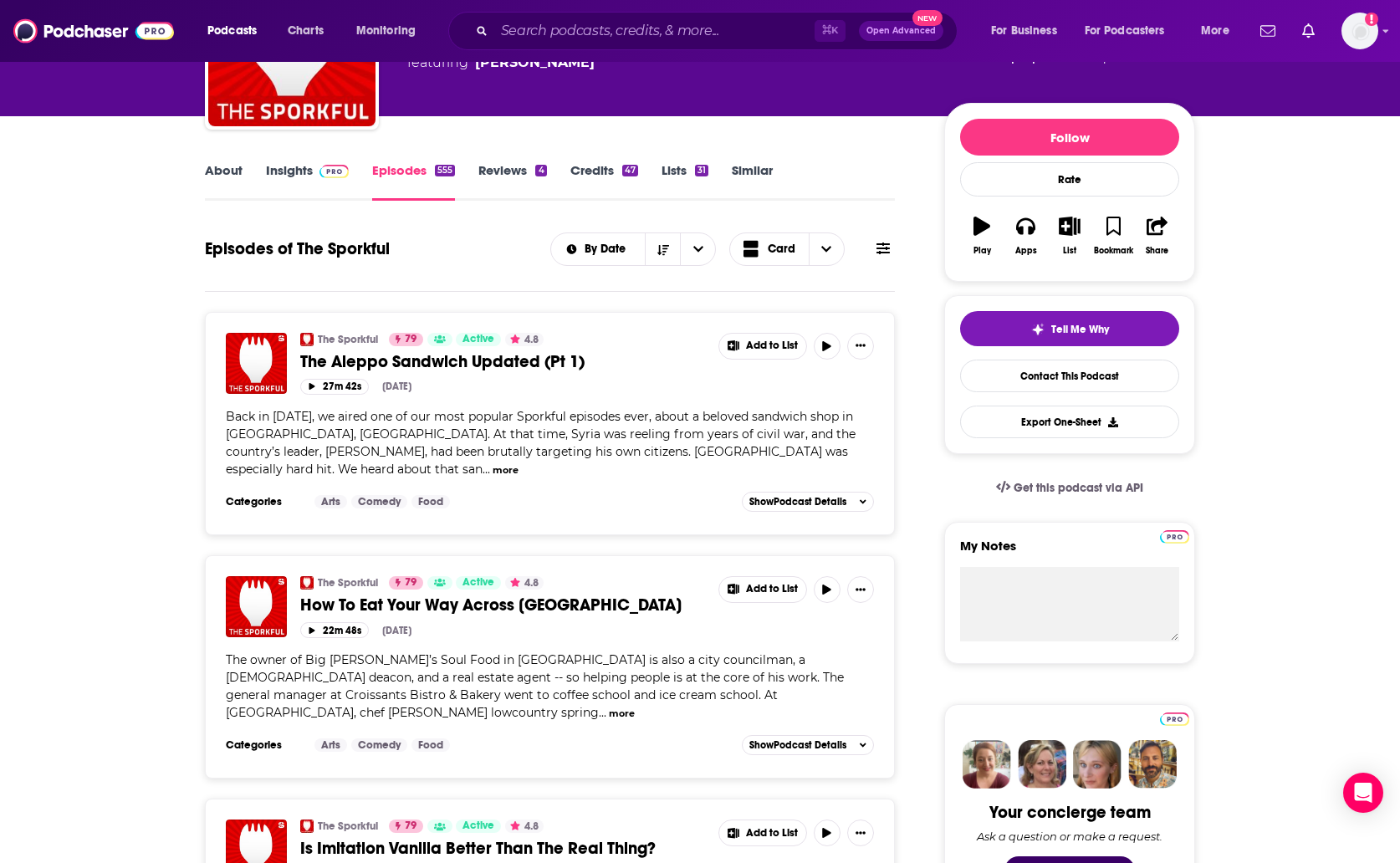scroll, scrollTop: 0, scrollLeft: 0, axis: both 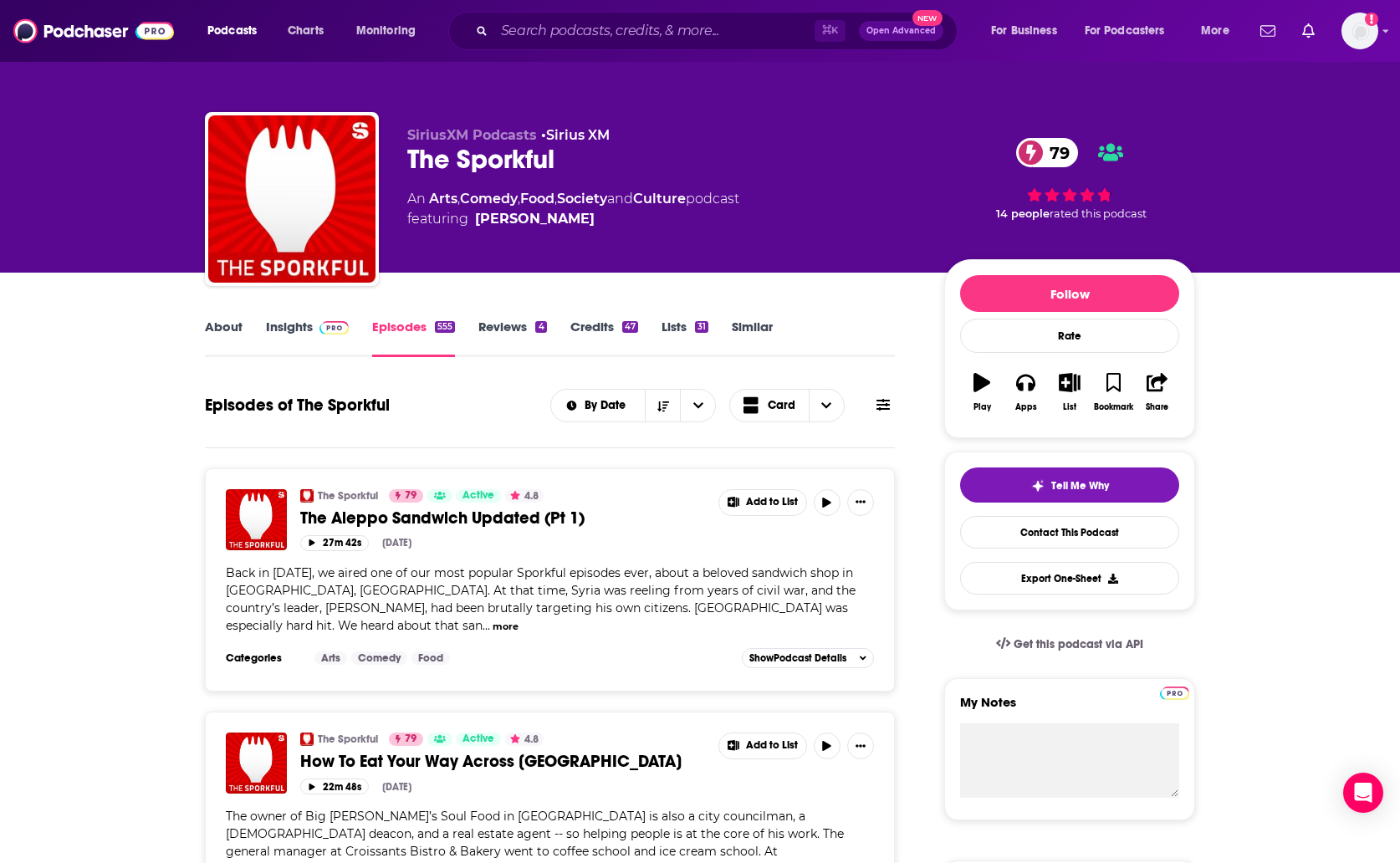 click on "Insights" at bounding box center [307, 338] 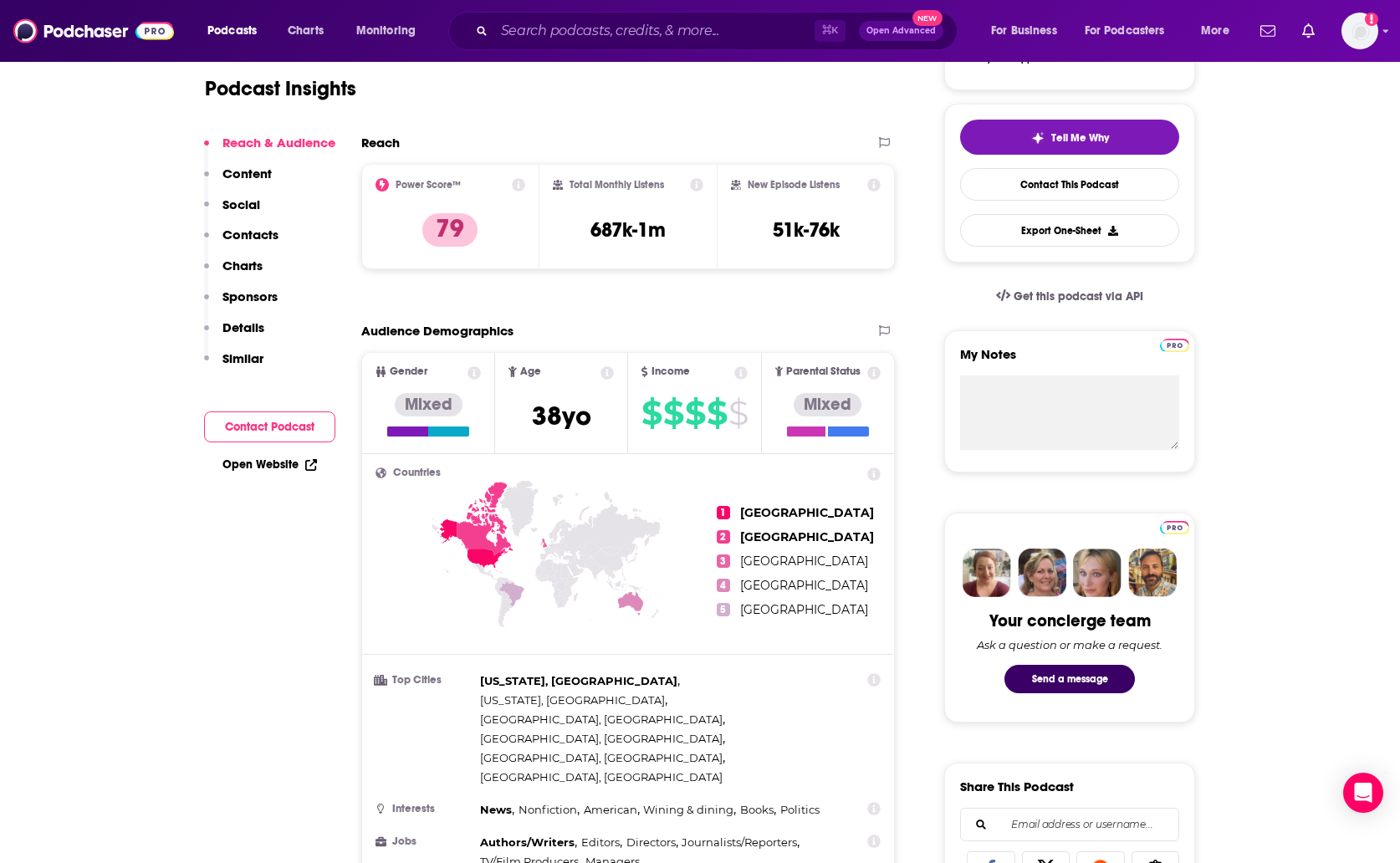 scroll, scrollTop: 0, scrollLeft: 0, axis: both 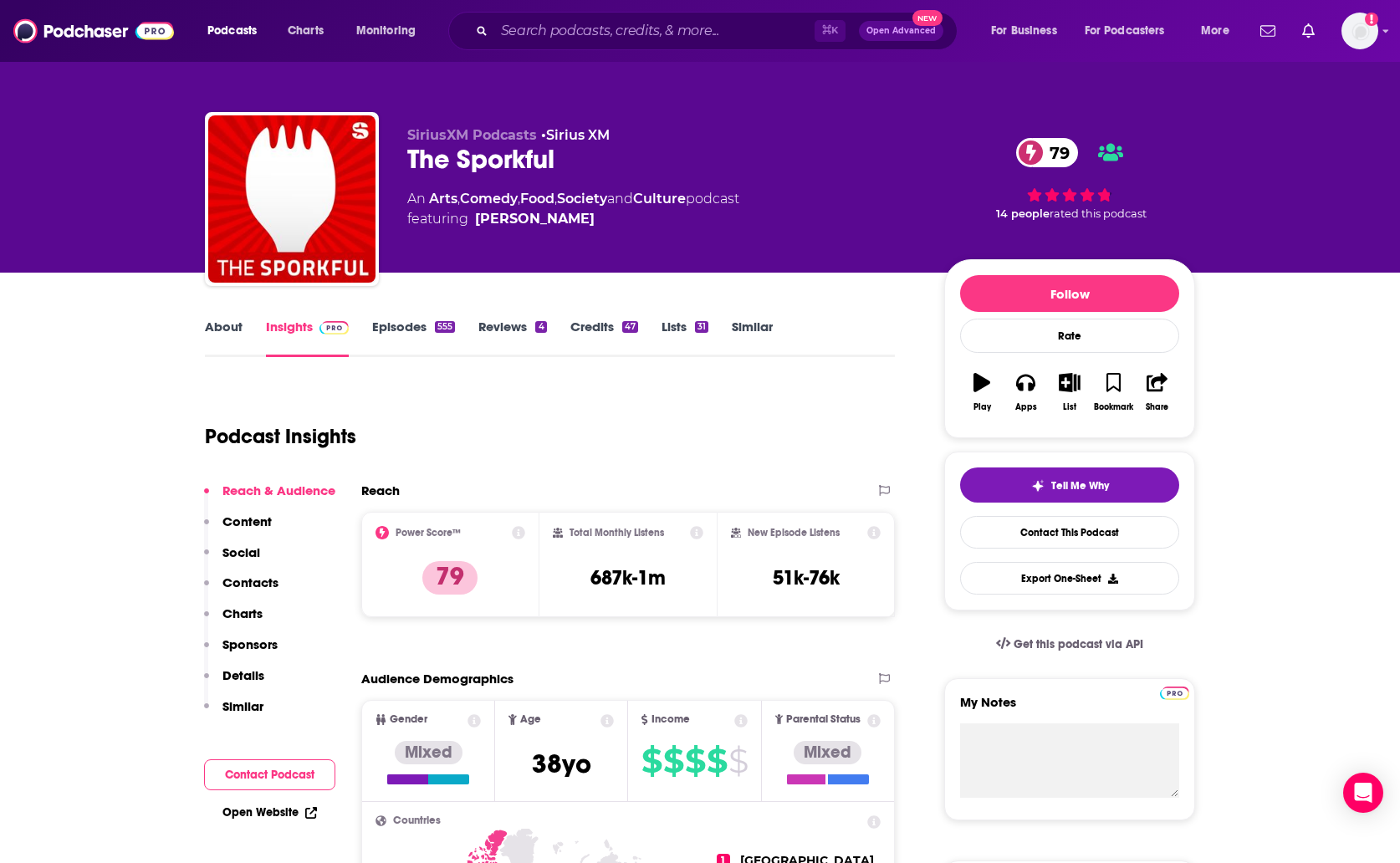click on "About" at bounding box center [223, 338] 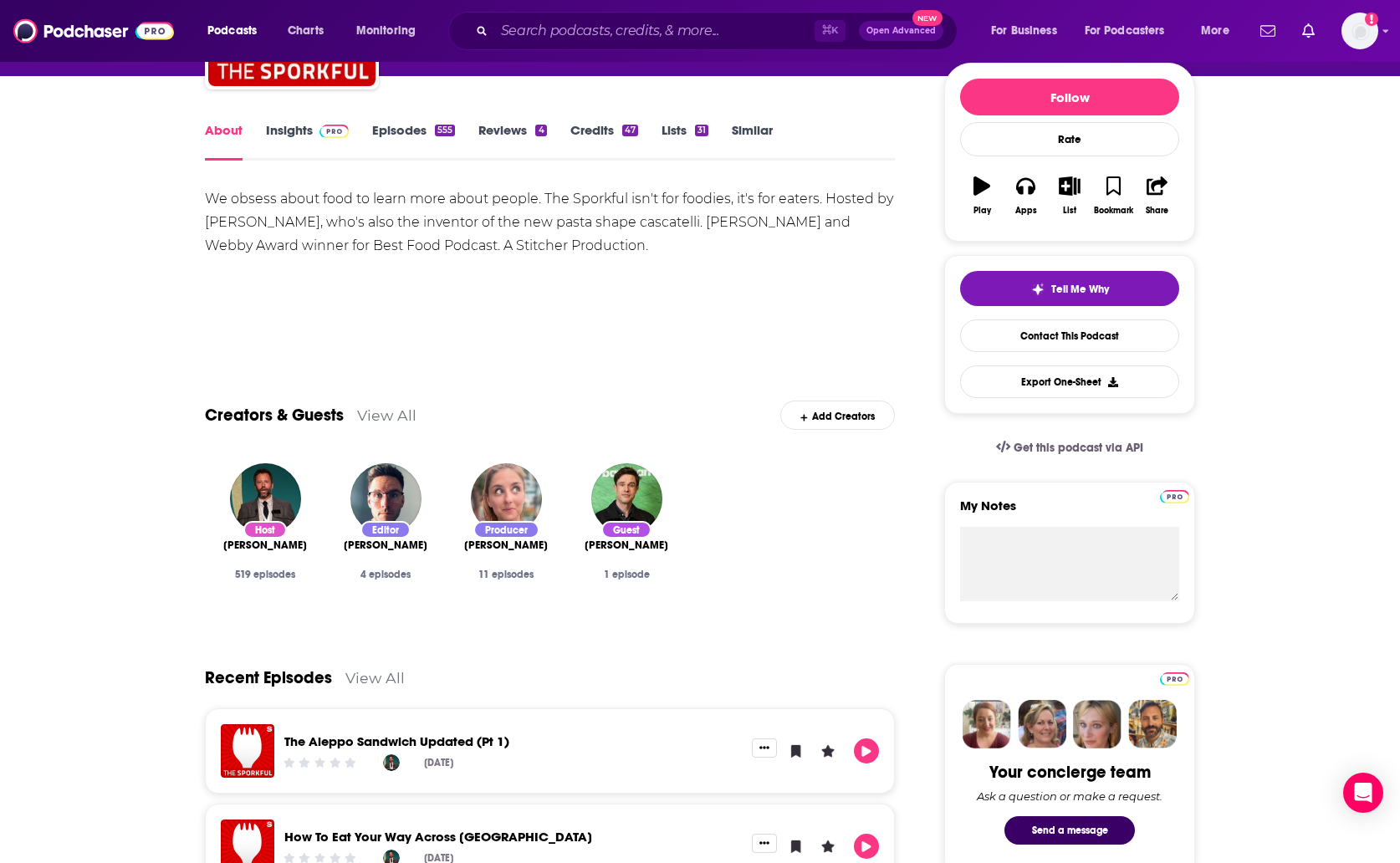 click on "View All" at bounding box center [386, 415] 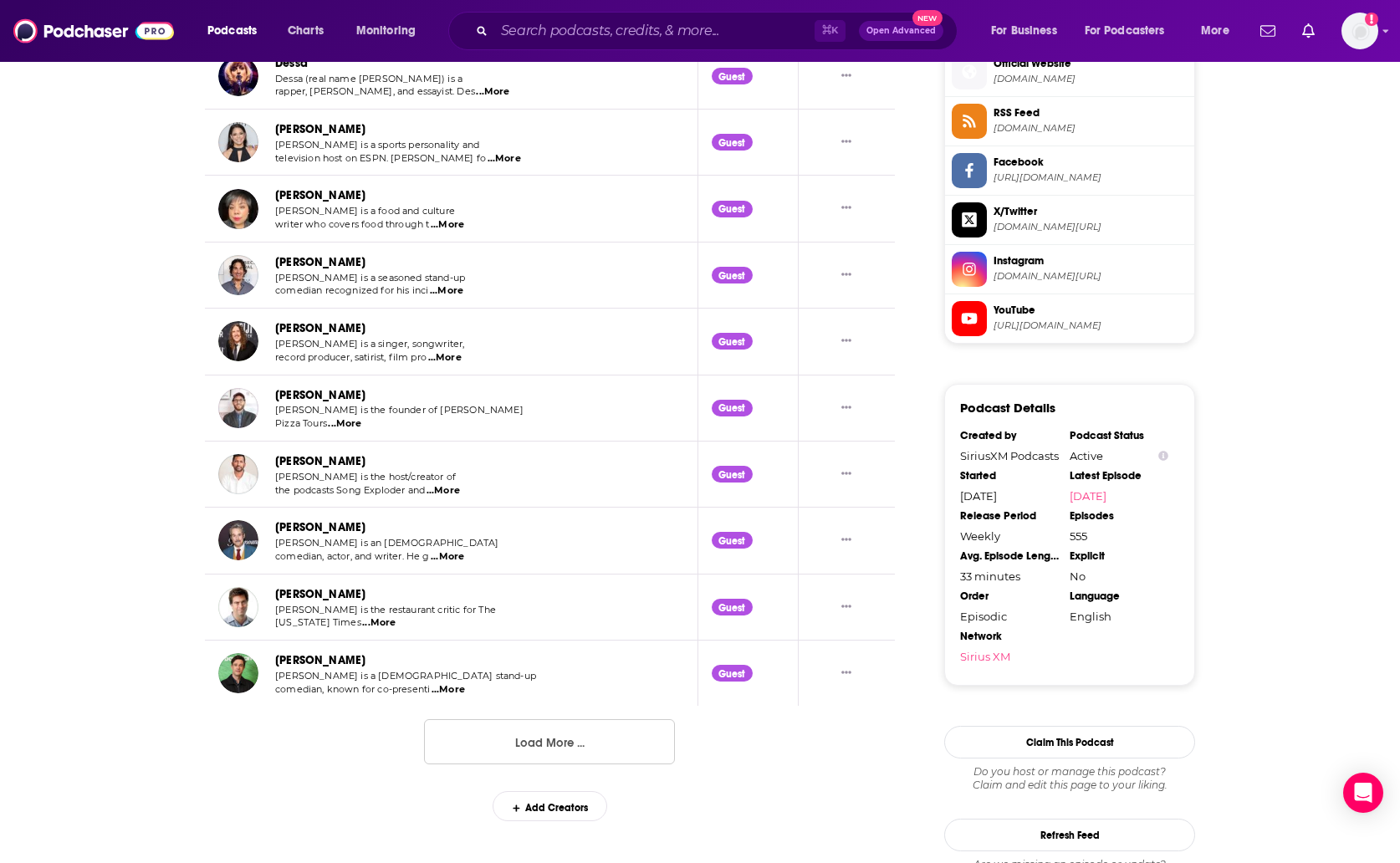scroll, scrollTop: 1553, scrollLeft: 0, axis: vertical 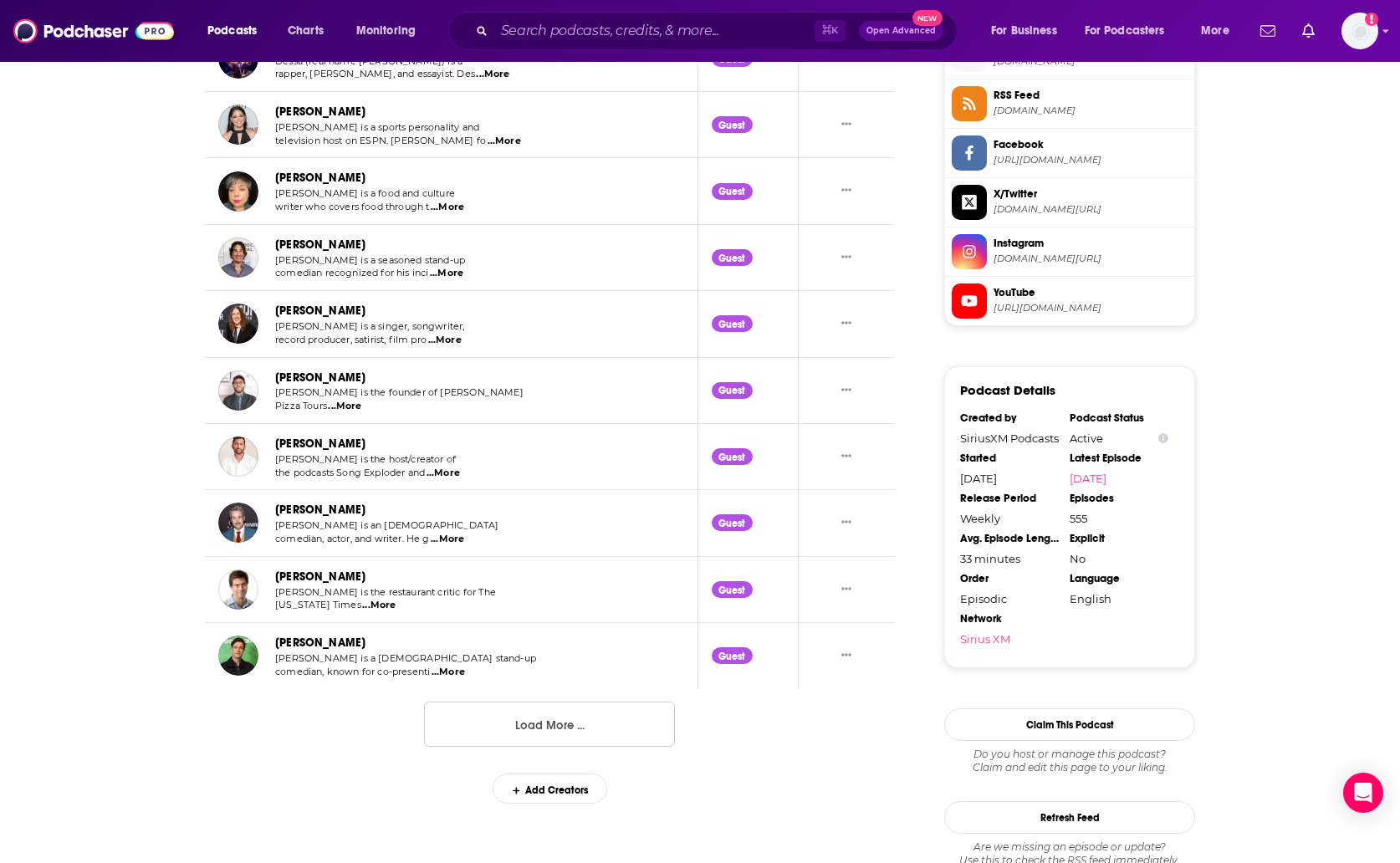 click on "Load More ..." at bounding box center (549, 724) 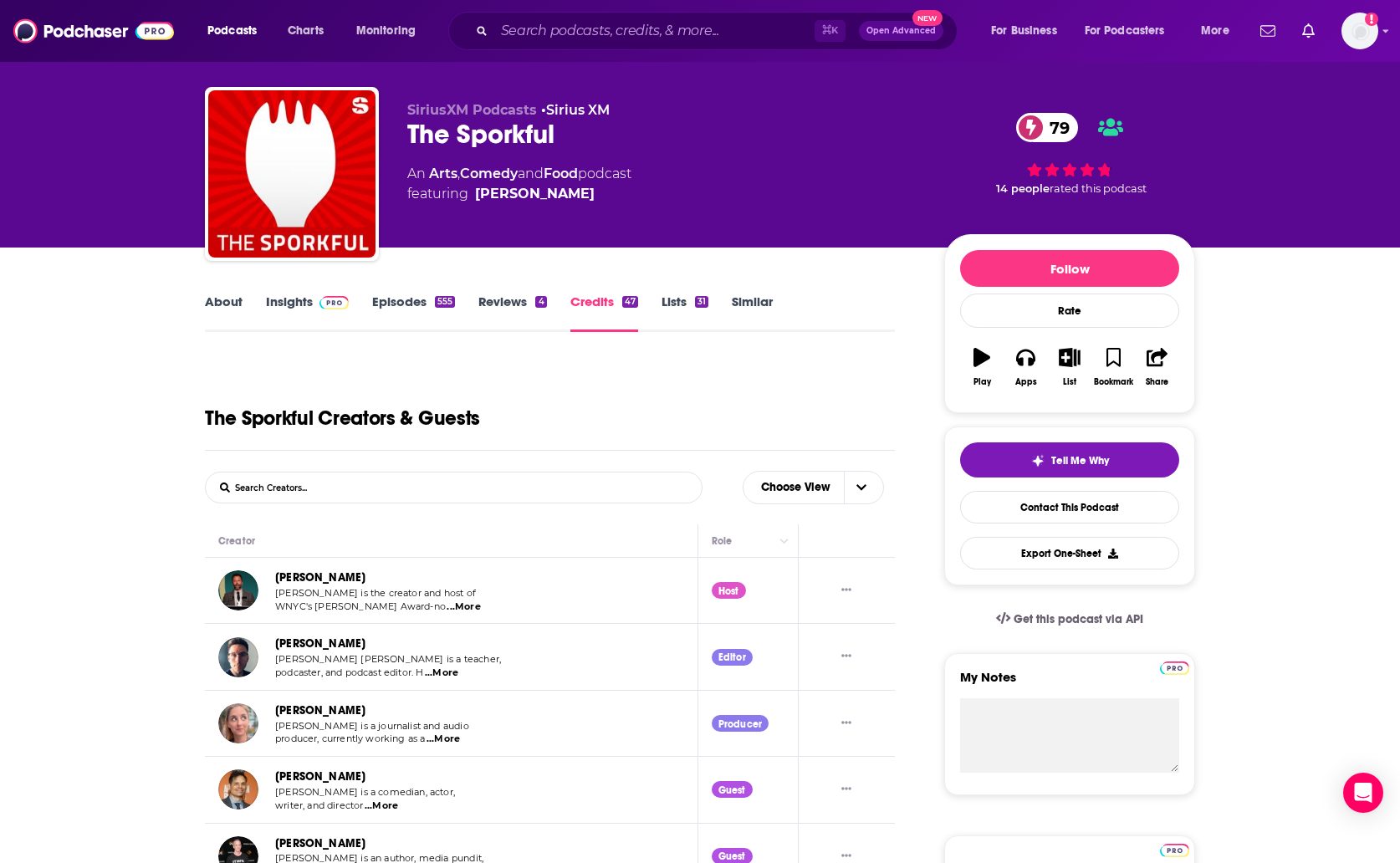 scroll, scrollTop: 0, scrollLeft: 0, axis: both 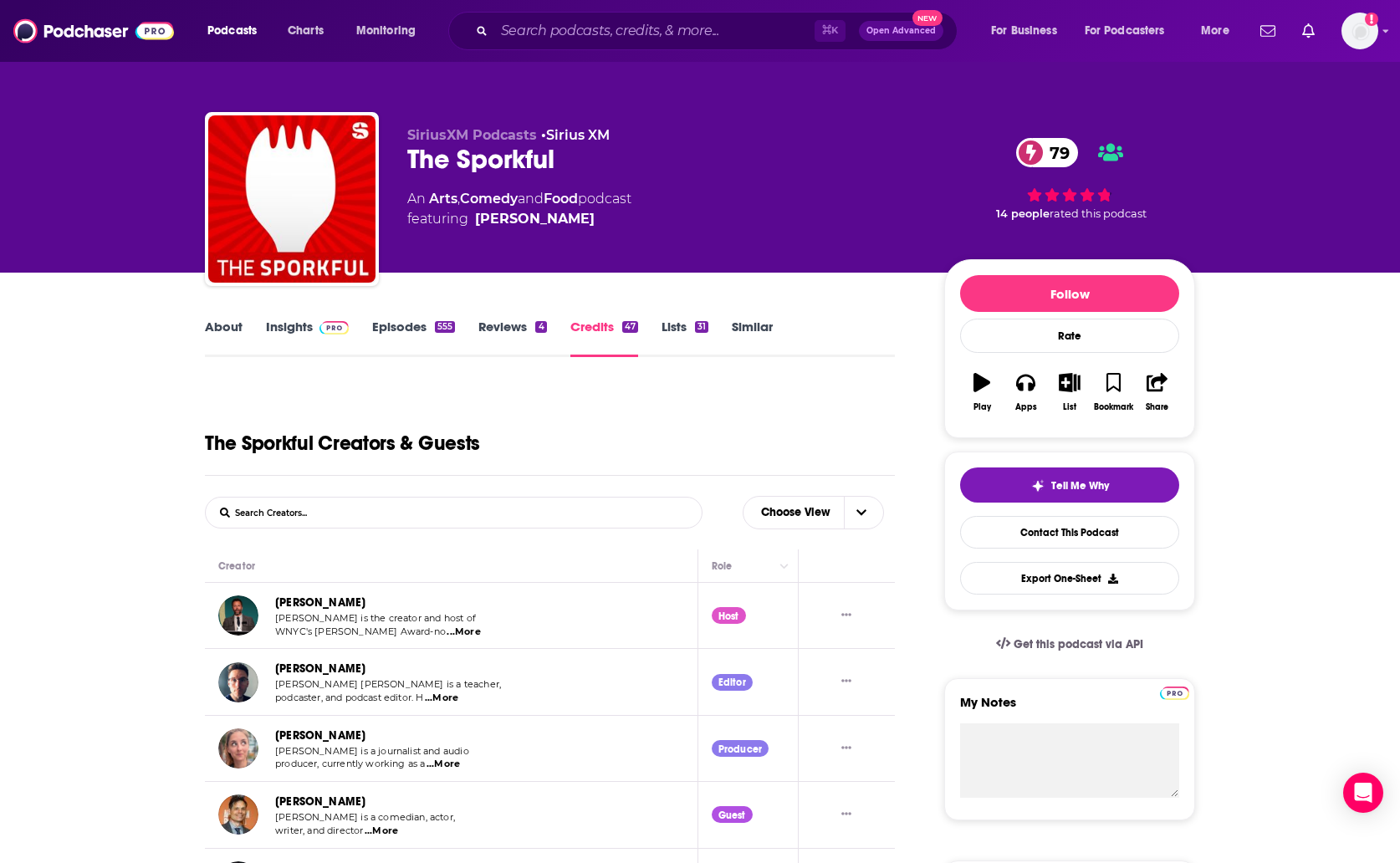 click on "Insights" at bounding box center [307, 338] 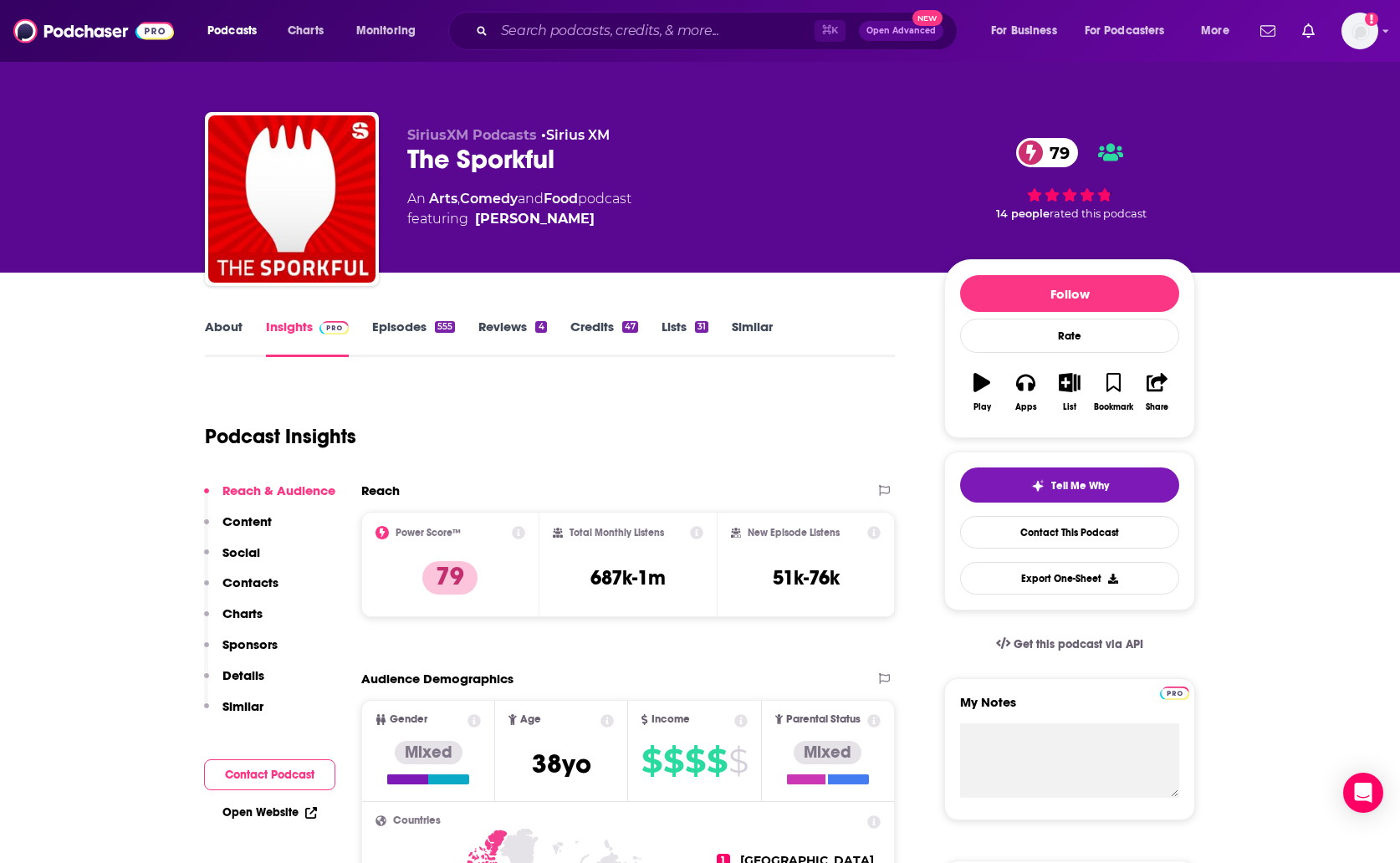 click on "Episodes 555" at bounding box center [413, 338] 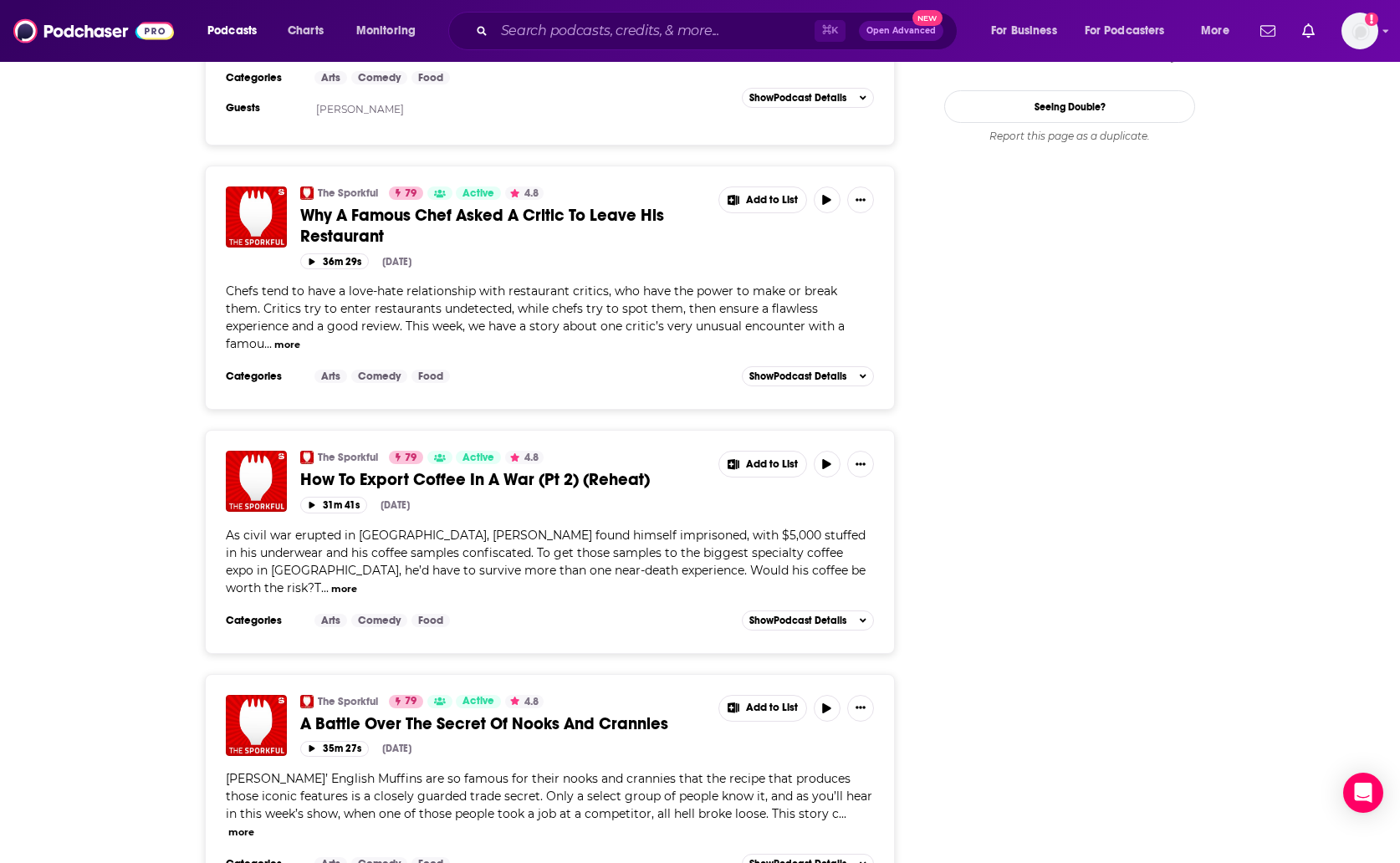 scroll, scrollTop: 2361, scrollLeft: 0, axis: vertical 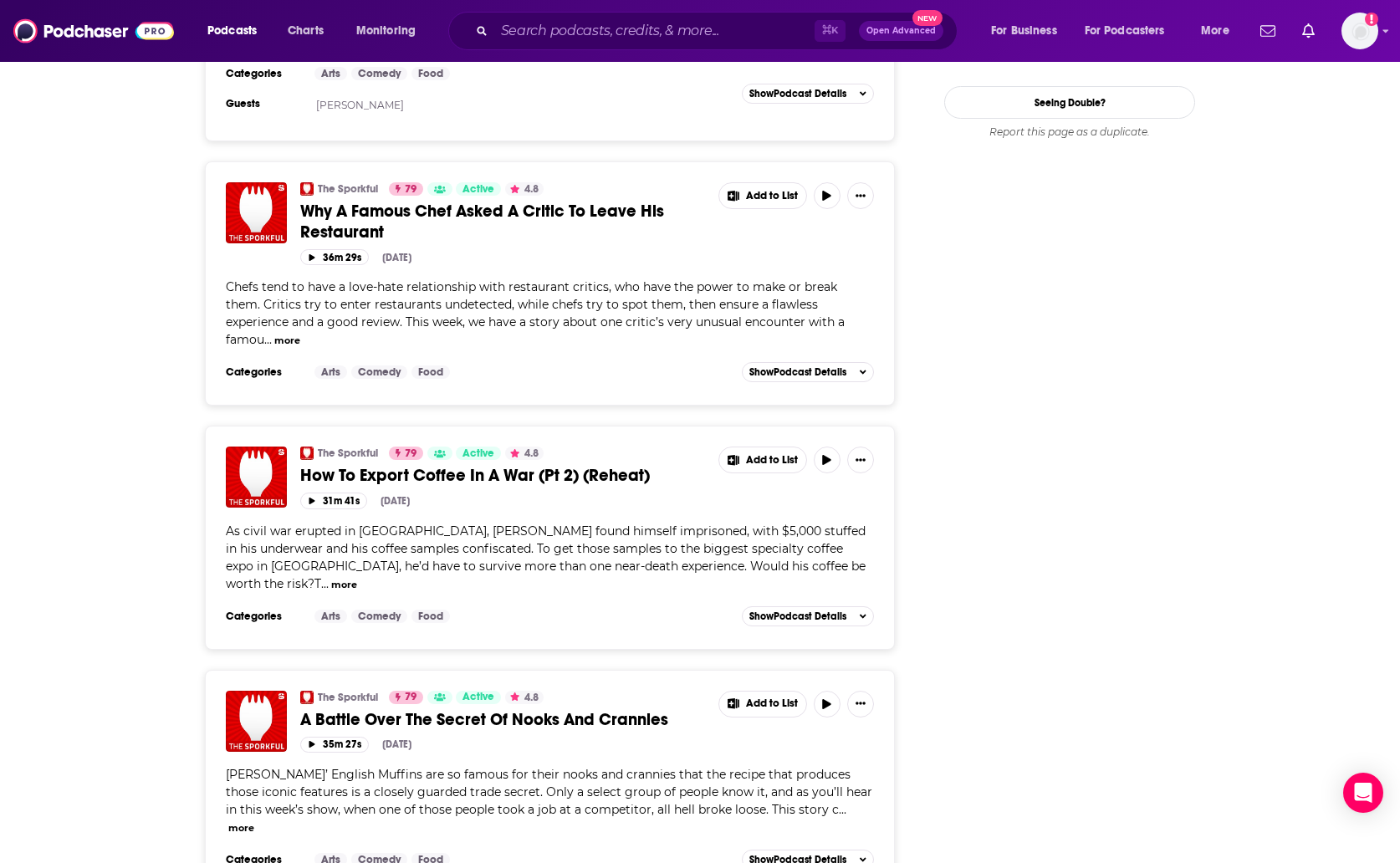 click on "more" at bounding box center (344, 585) 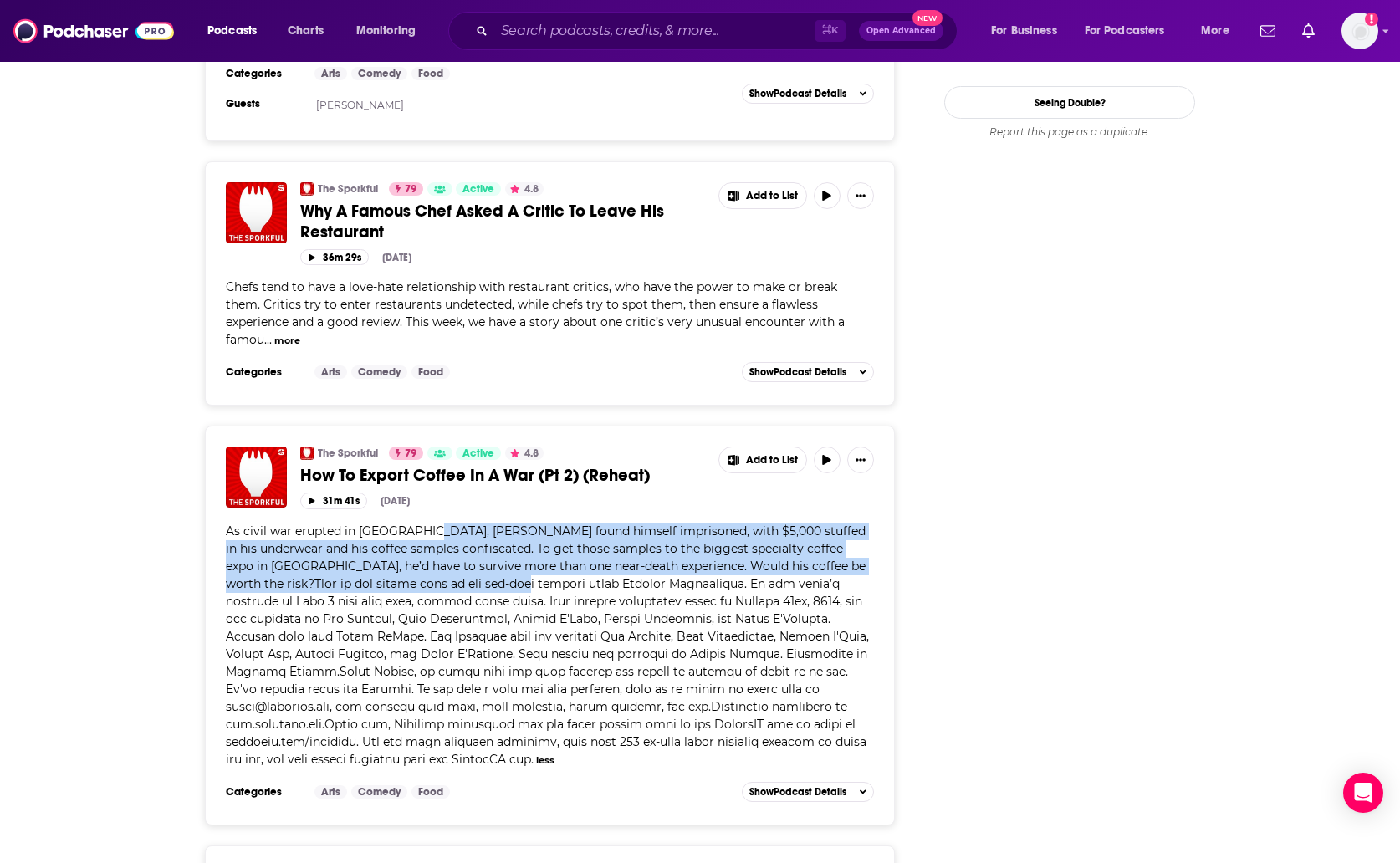 drag, startPoint x: 437, startPoint y: 445, endPoint x: 442, endPoint y: 492, distance: 47.26521 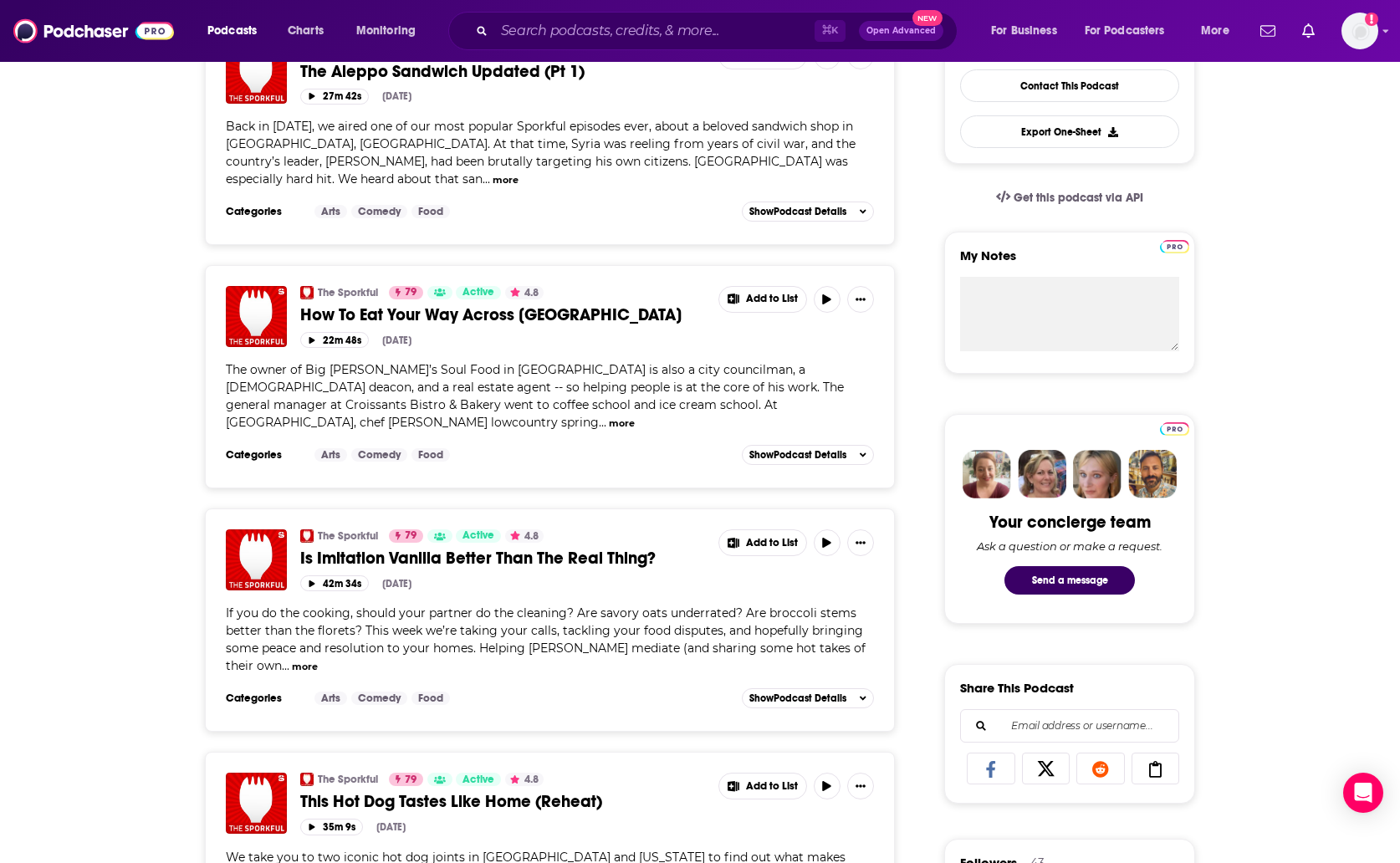scroll, scrollTop: 0, scrollLeft: 0, axis: both 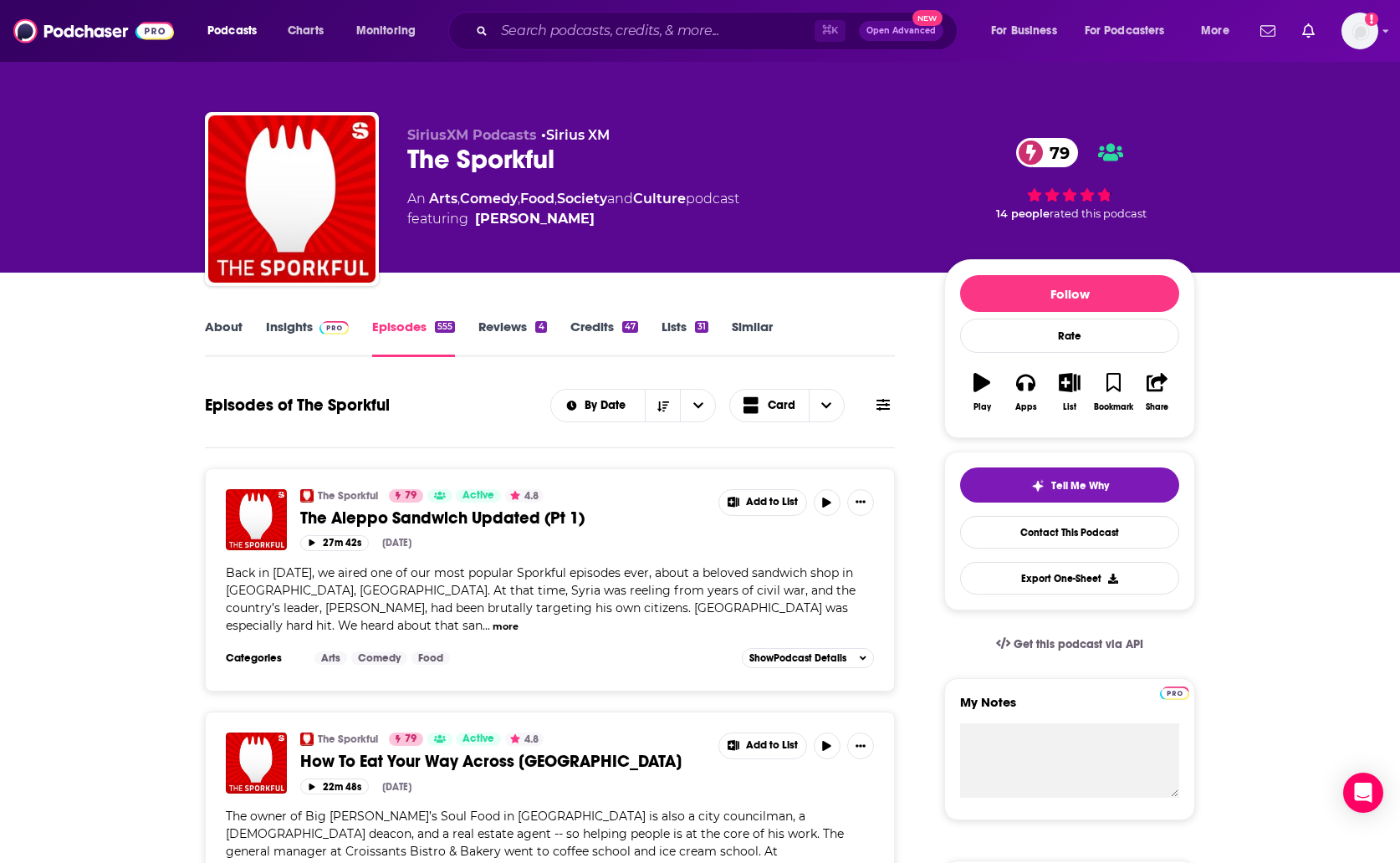 click on "Insights" at bounding box center (307, 338) 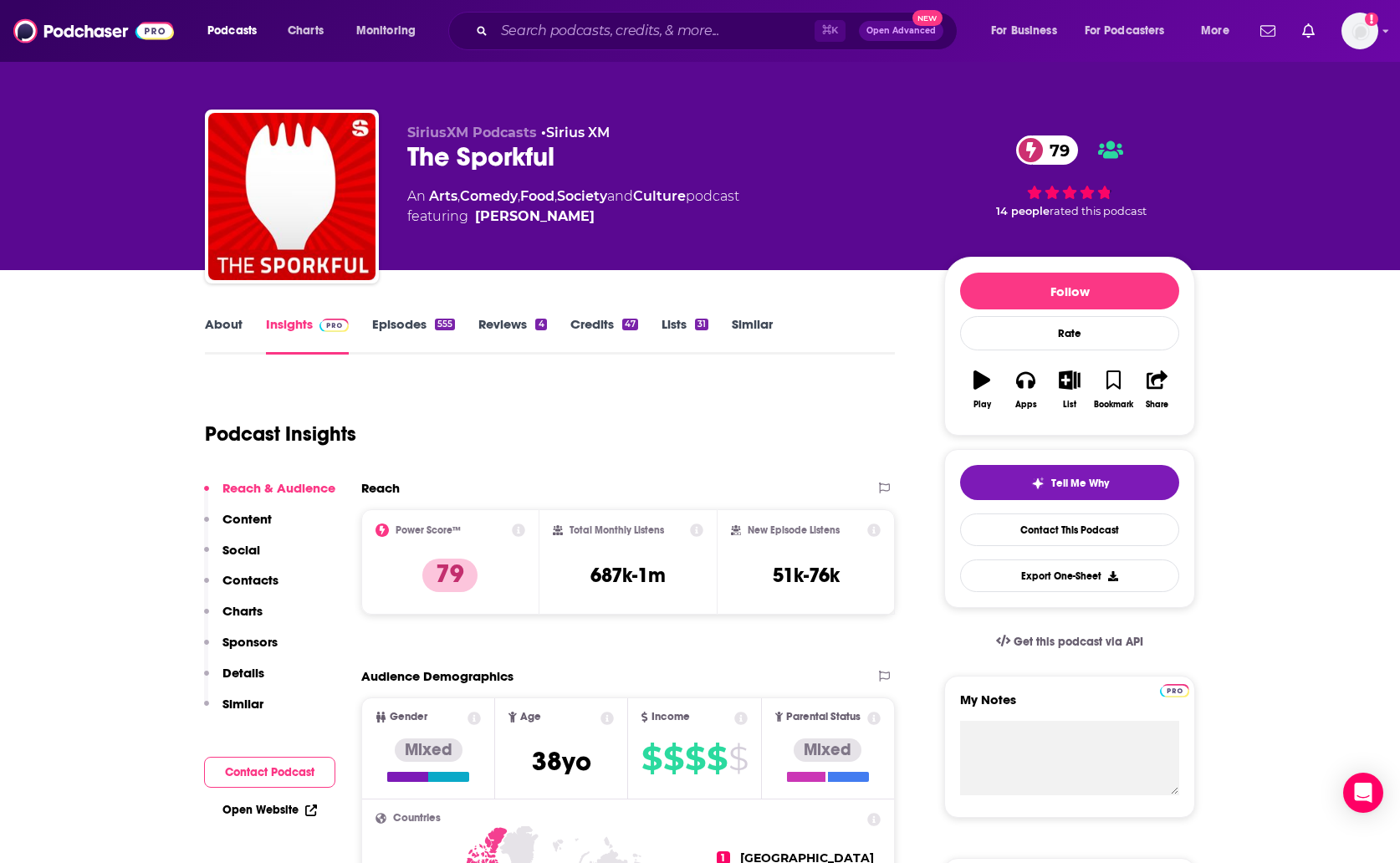 scroll, scrollTop: 0, scrollLeft: 0, axis: both 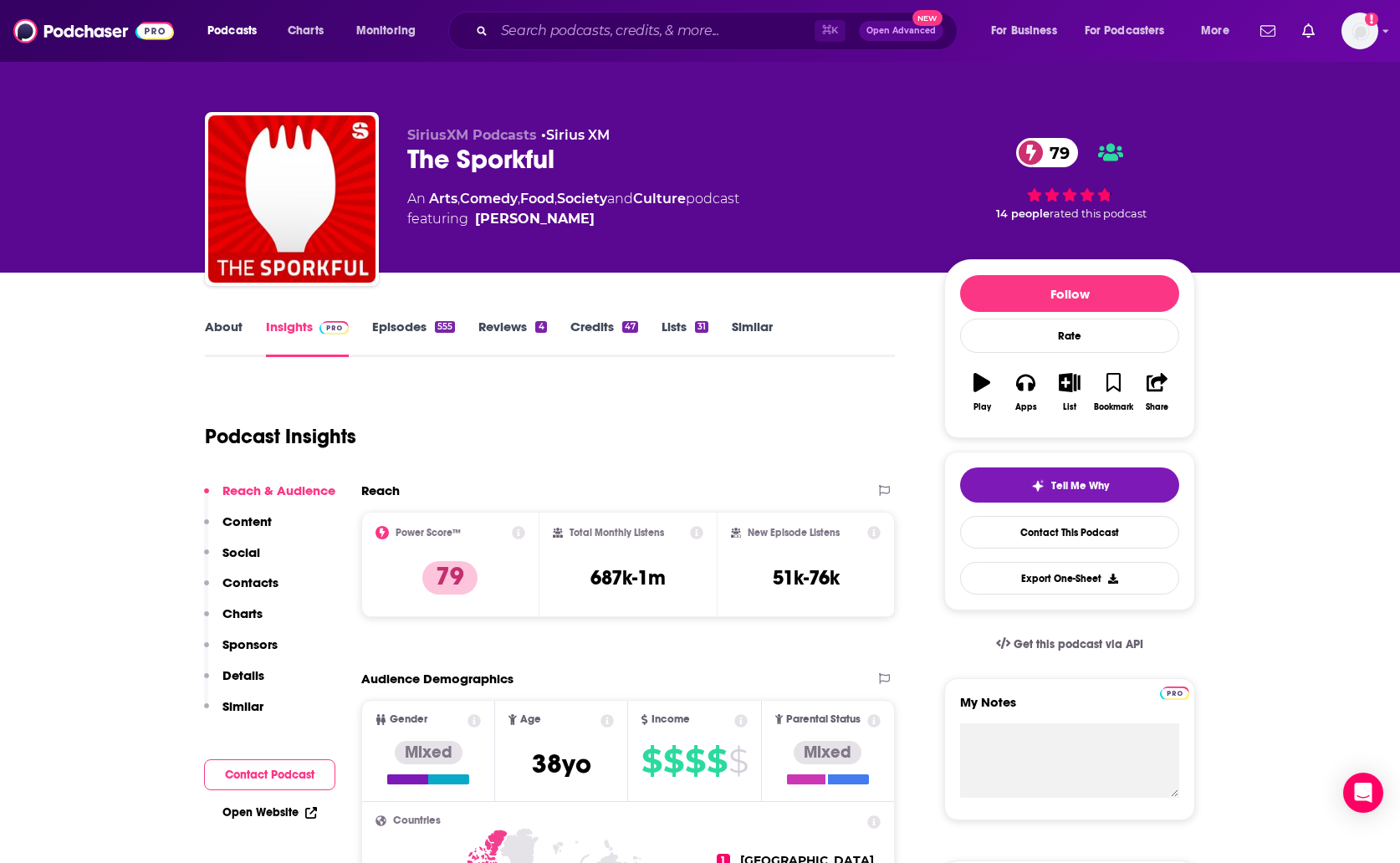 click on "About" at bounding box center (223, 338) 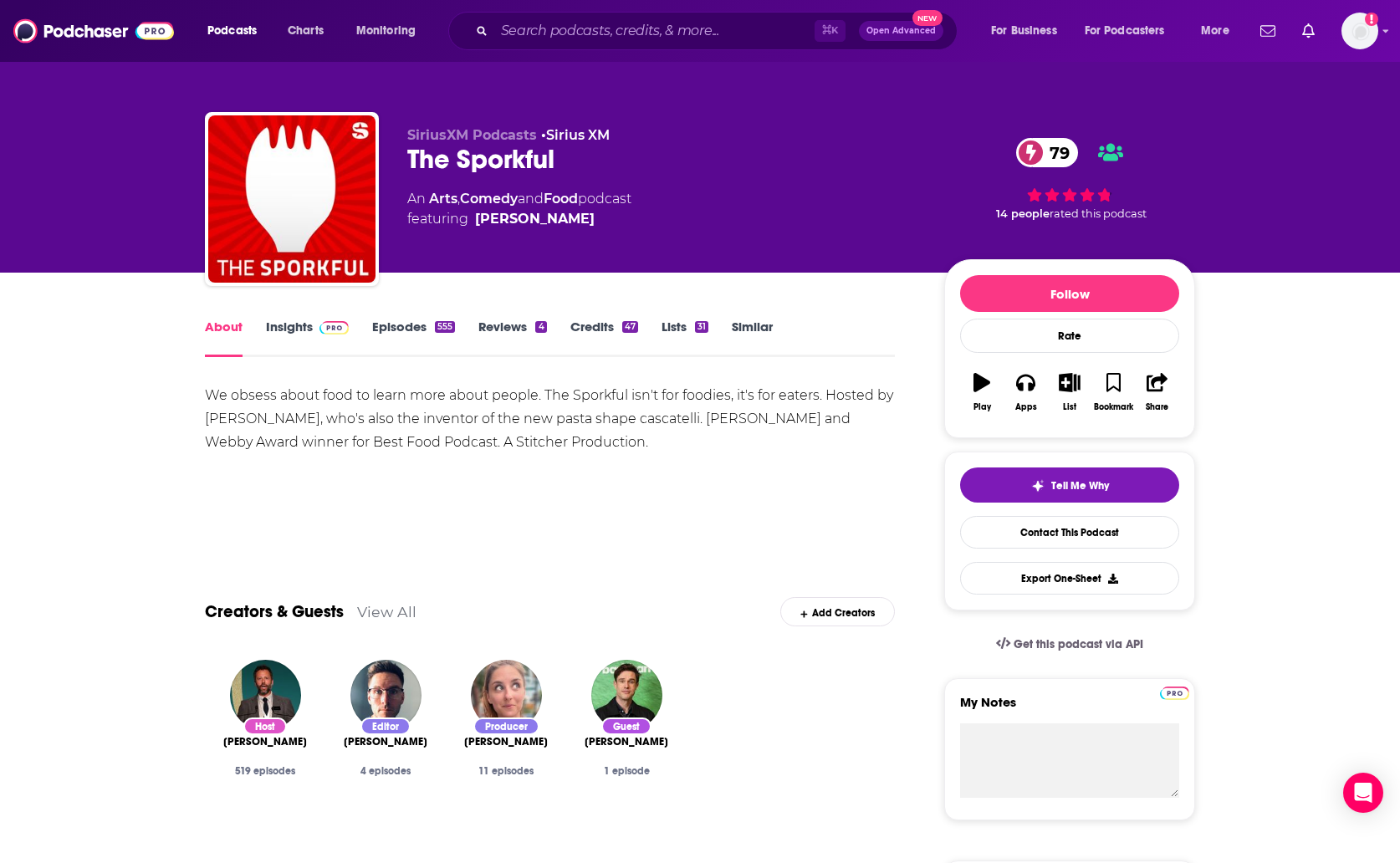 click on "Episodes 555" at bounding box center (413, 338) 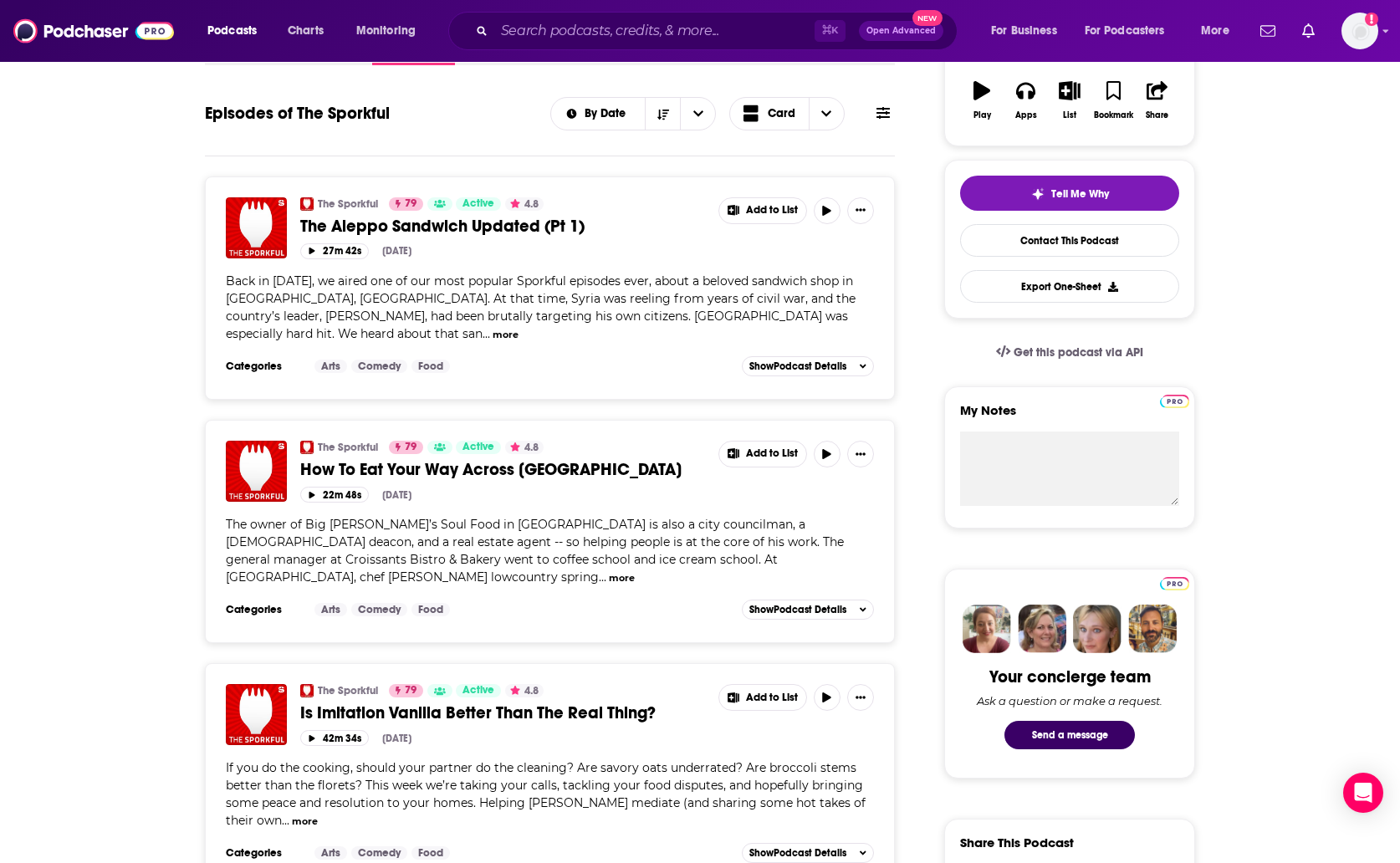 scroll, scrollTop: 324, scrollLeft: 0, axis: vertical 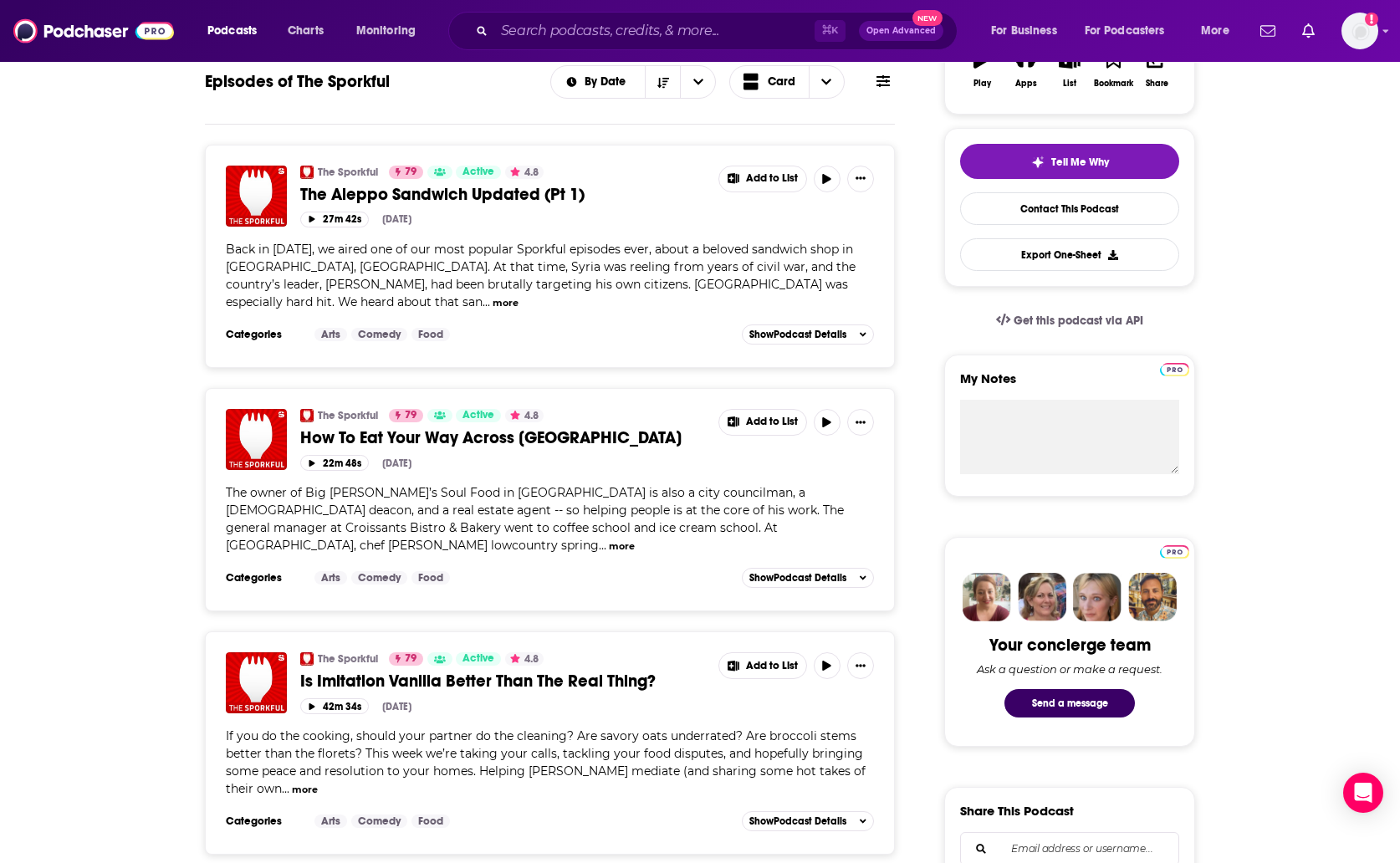 click on "The owner of Big Mike’s Soul Food in Myrtle Beach is also a city councilman, a church deacon, and a real estate agent -- so helping people is at the core of his work. The general manager at Croissants Bistro & Bakery went to coffee school and ice cream school. At Rivertown Bistro, chef Darren Smith’s lowcountry spring" at bounding box center [534, 518] 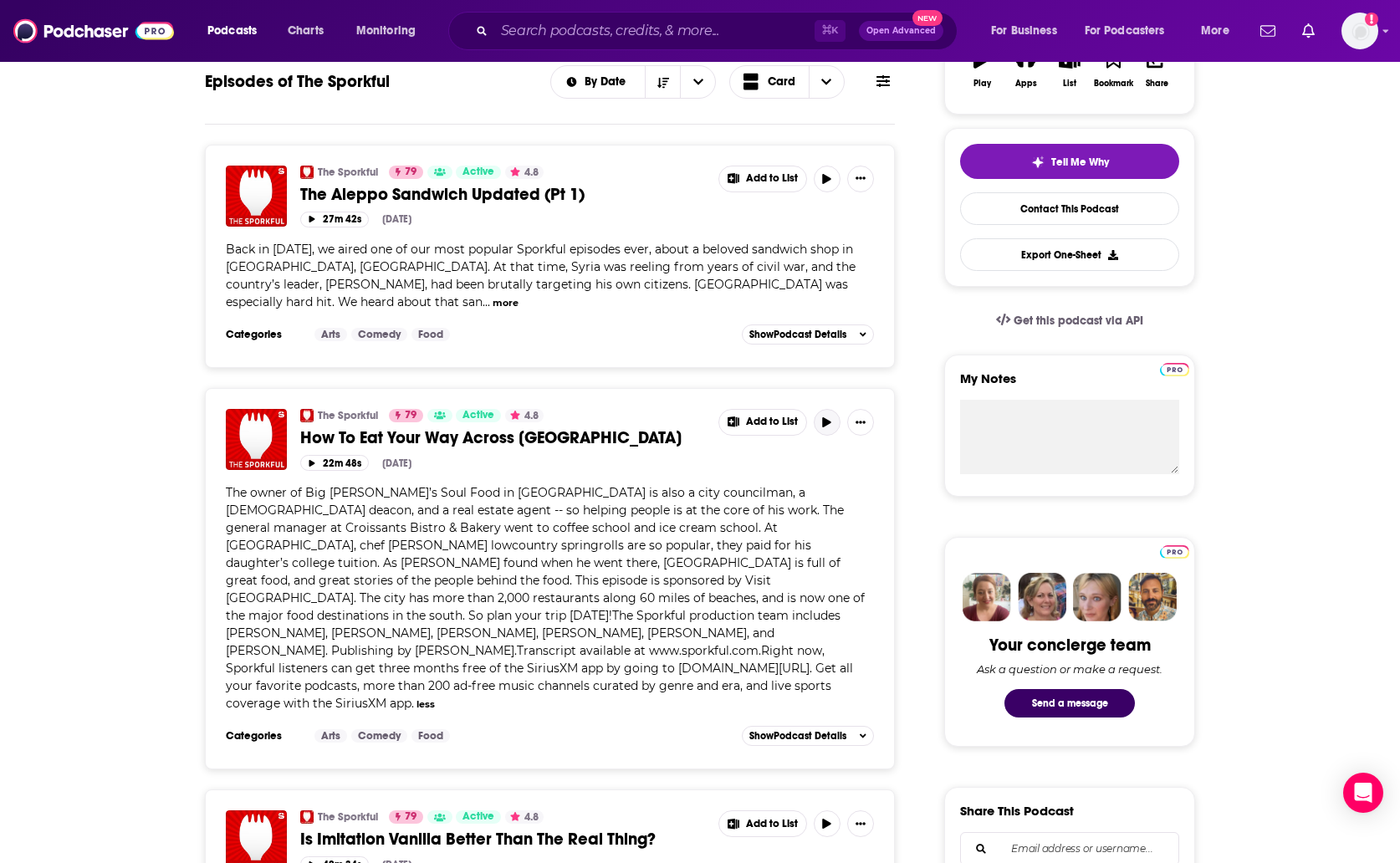 click 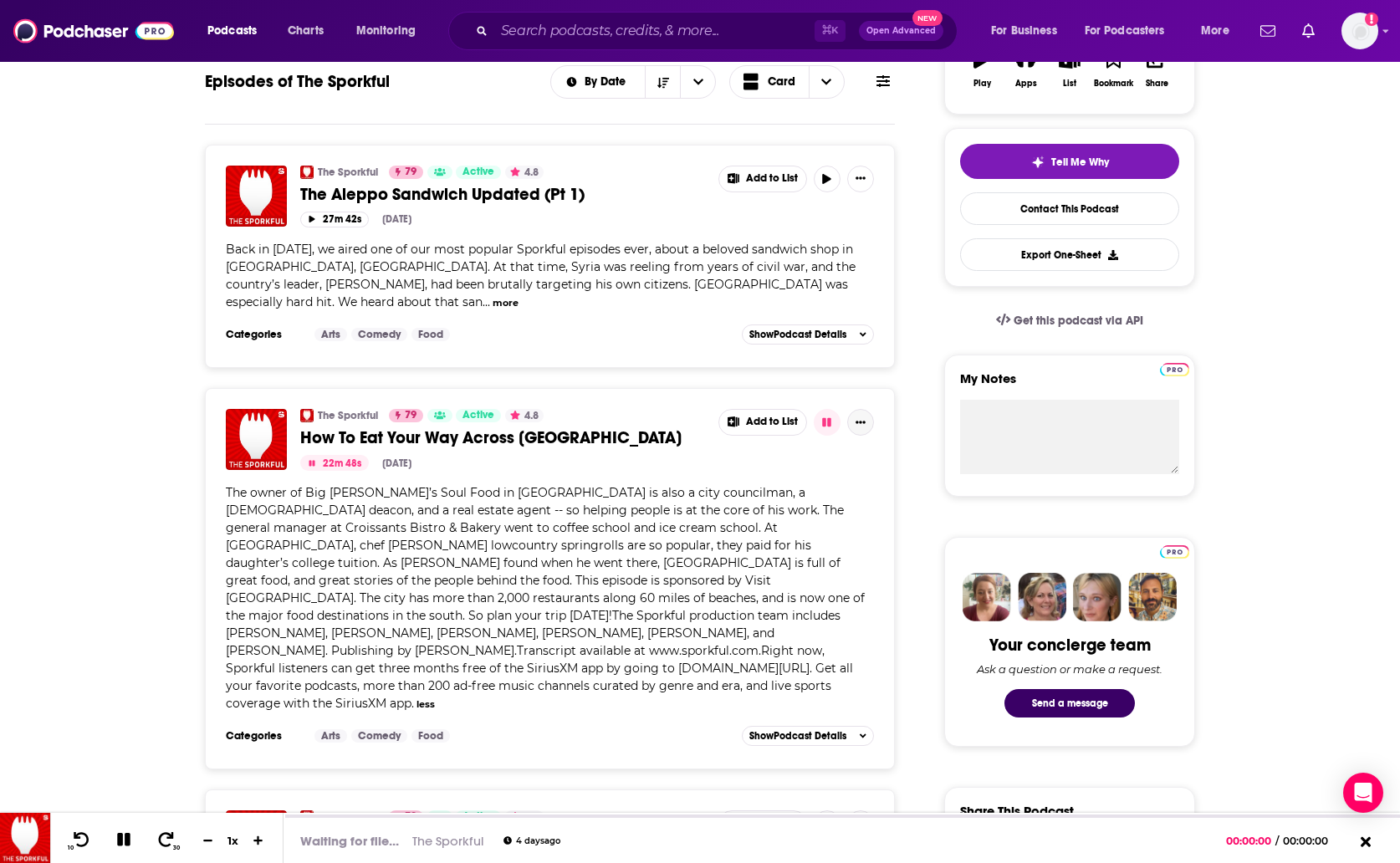 click at bounding box center [861, 422] 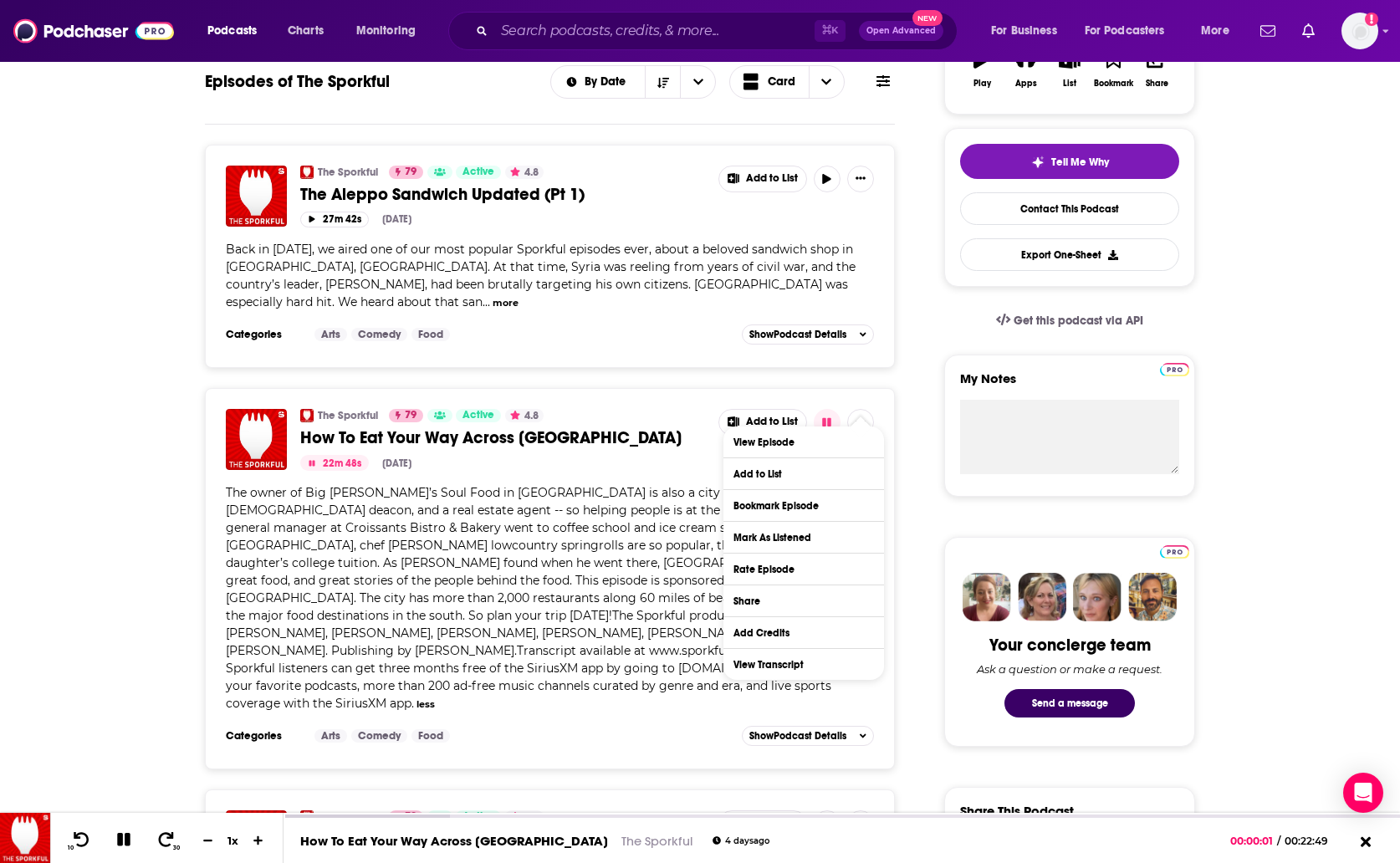 click on "rolls are so popular, they paid for his daughter’s college tuition. As Dan found when he went there, Myrtle Beach is full of great food, and great stories of the people behind the food. This episode is sponsored by Visit Myrtle Beach. The city has more than 2,000 restaurants along 60 miles of beaches, and is now one of the major food destinations in the south. So plan your trip today!The Sporkful production team includes Dan Pashman, Emma Morgenstern, Andres O’Hara, Max Miller, Kameel Stanley, and Jared O'Connell. Publishing by Shantel Holder.Transcript available at www.sporkful.com.Right now, Sporkful listeners can get three months free of the SiriusXM app by going to siriusxm.com/sporkful. Get all your favorite podcasts, more than 200 ad-free music channels curated by genre and era, and live sports coverage with the SiriusXM app." at bounding box center [545, 624] 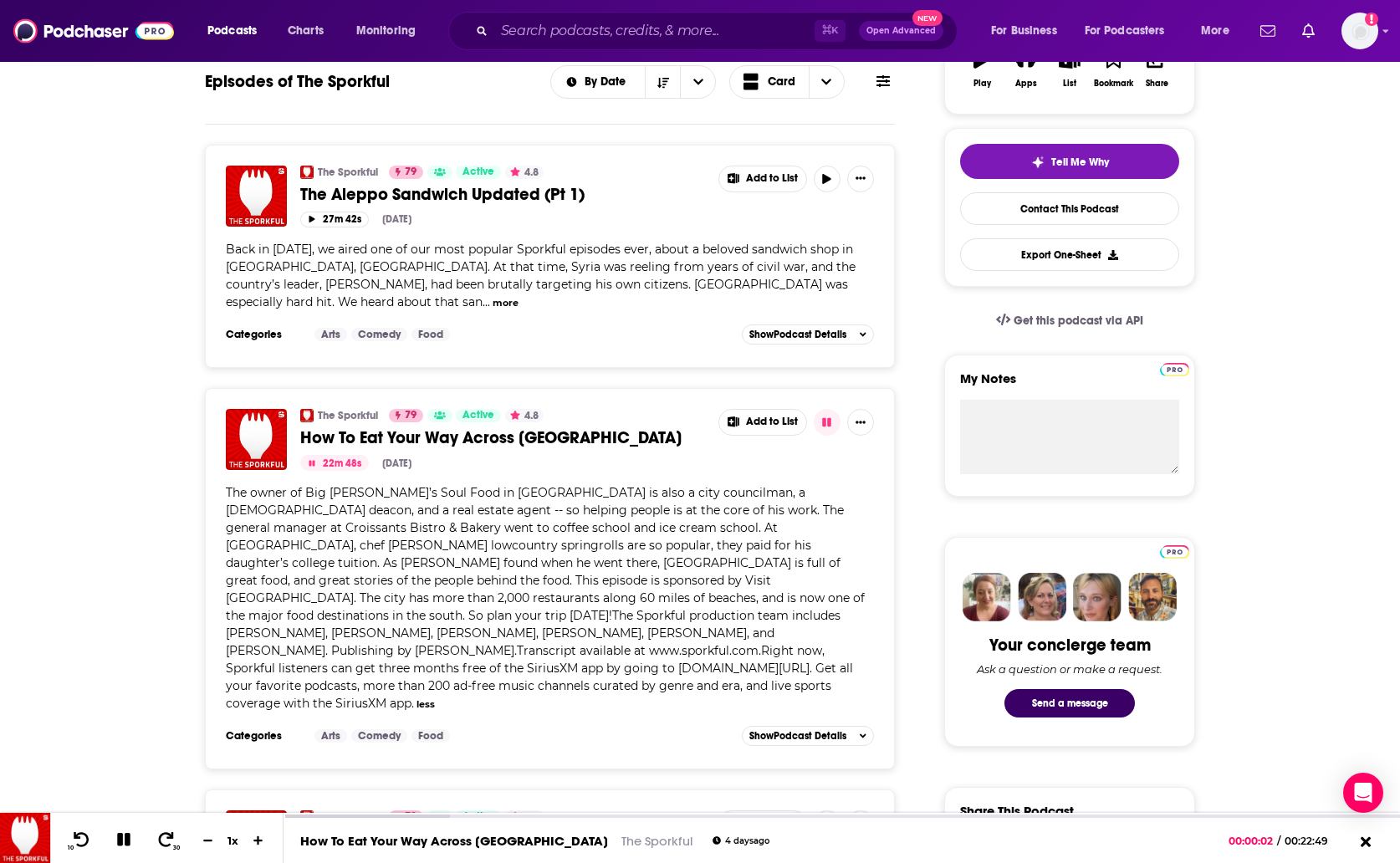 click on "How To Eat Your Way Across Myrtle Beach" at bounding box center (491, 437) 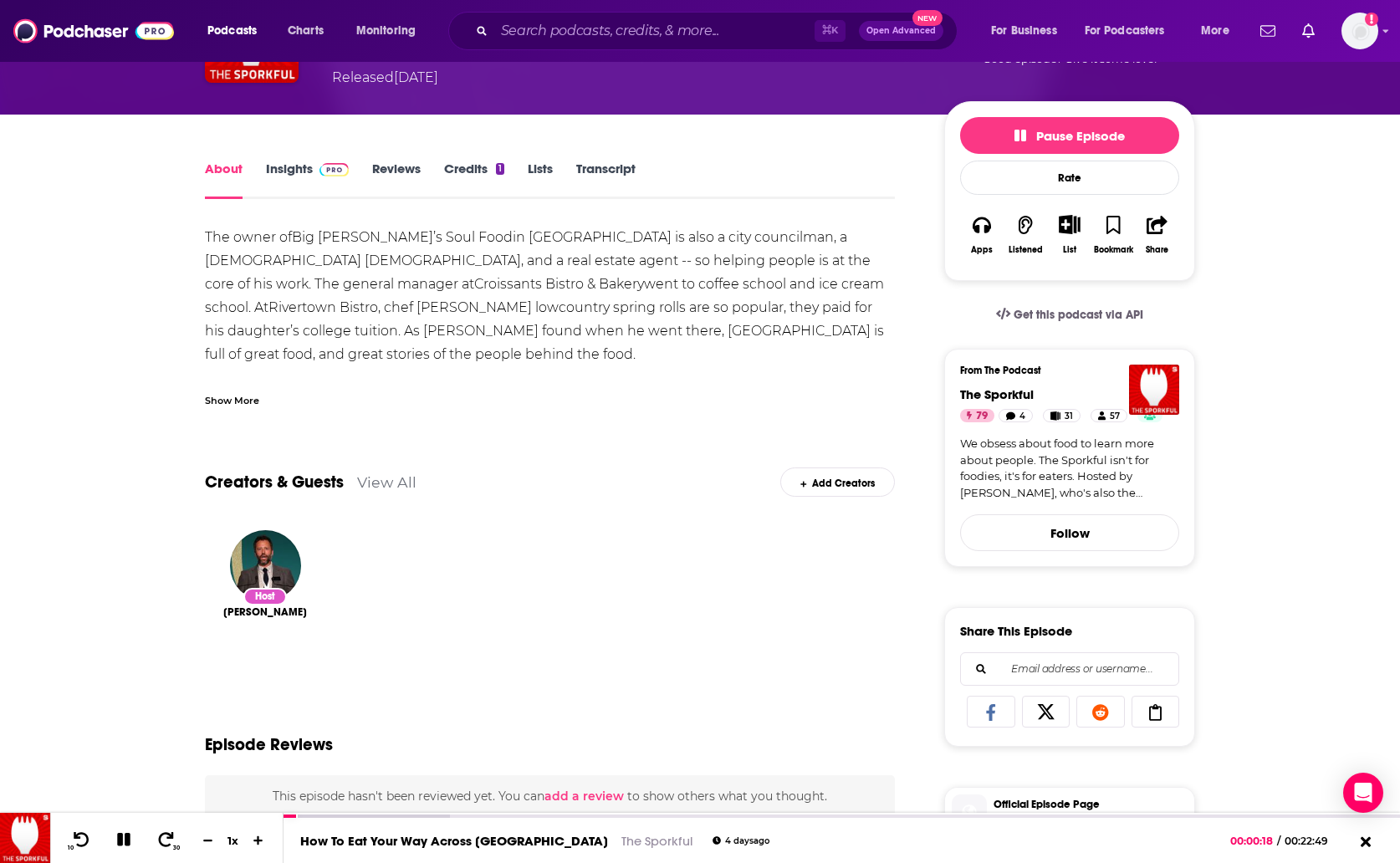 scroll, scrollTop: 0, scrollLeft: 0, axis: both 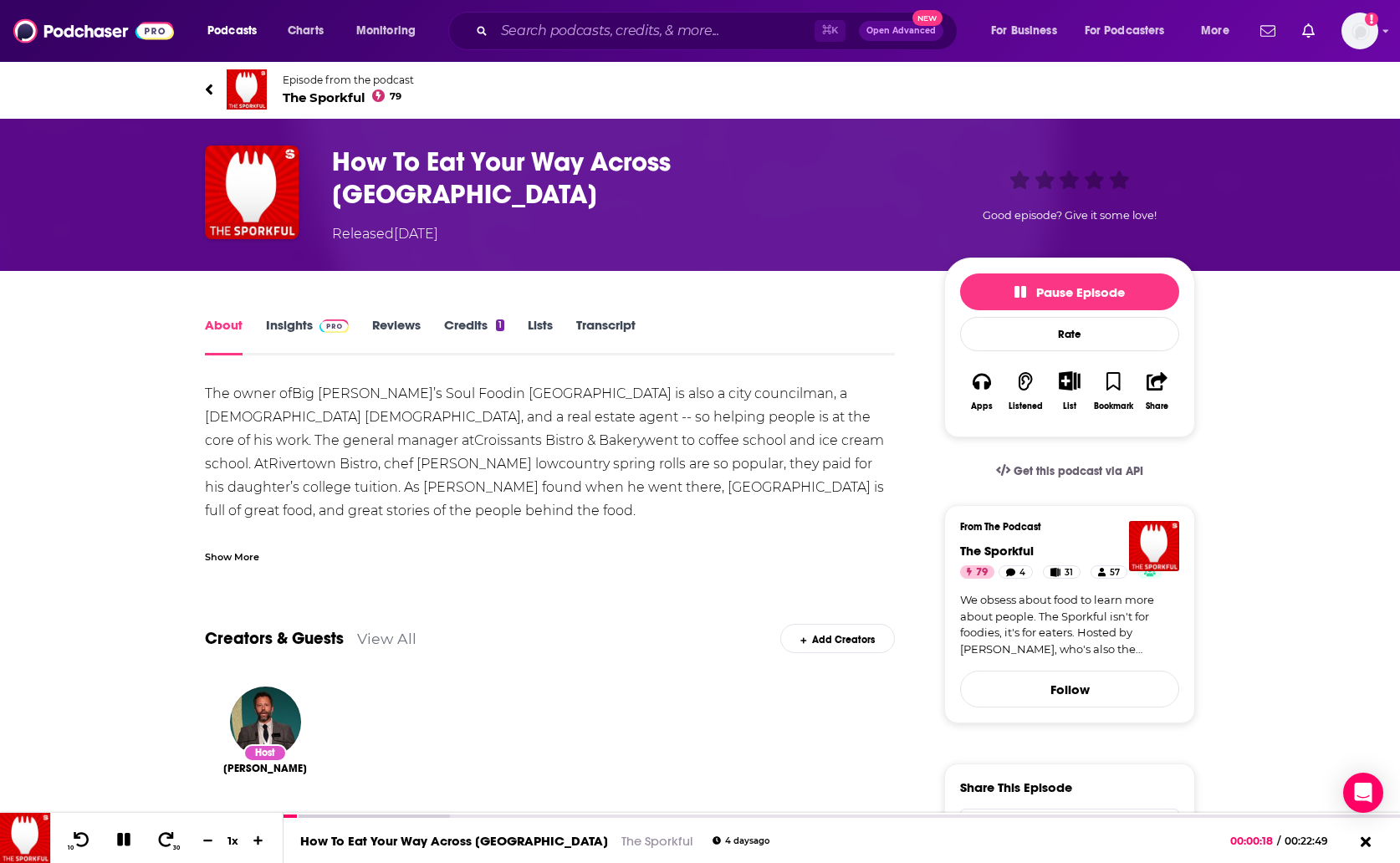 click 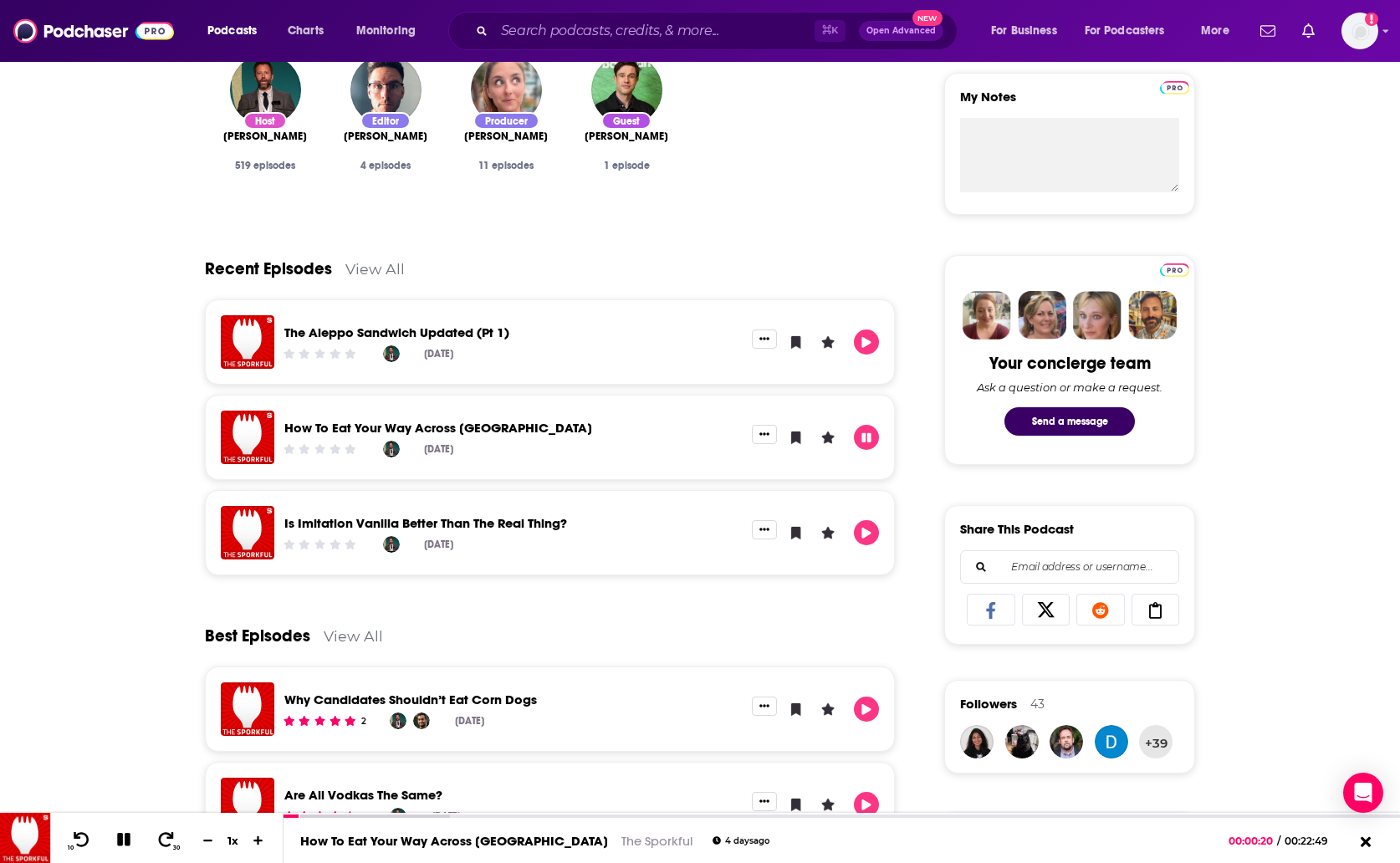 scroll, scrollTop: 609, scrollLeft: 0, axis: vertical 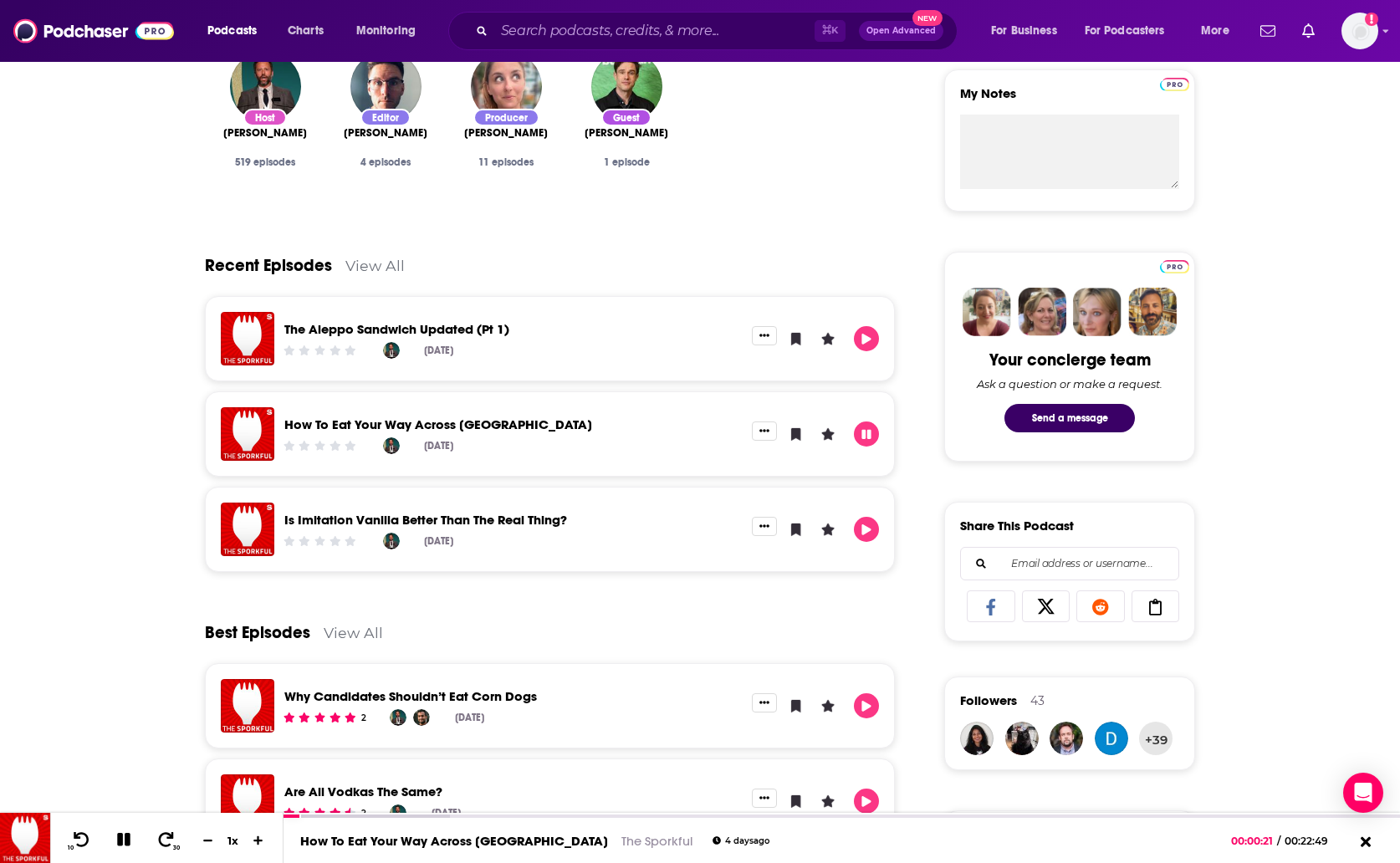 click on "Is Imitation Vanilla Better Than The Real Thing?" at bounding box center (426, 519) 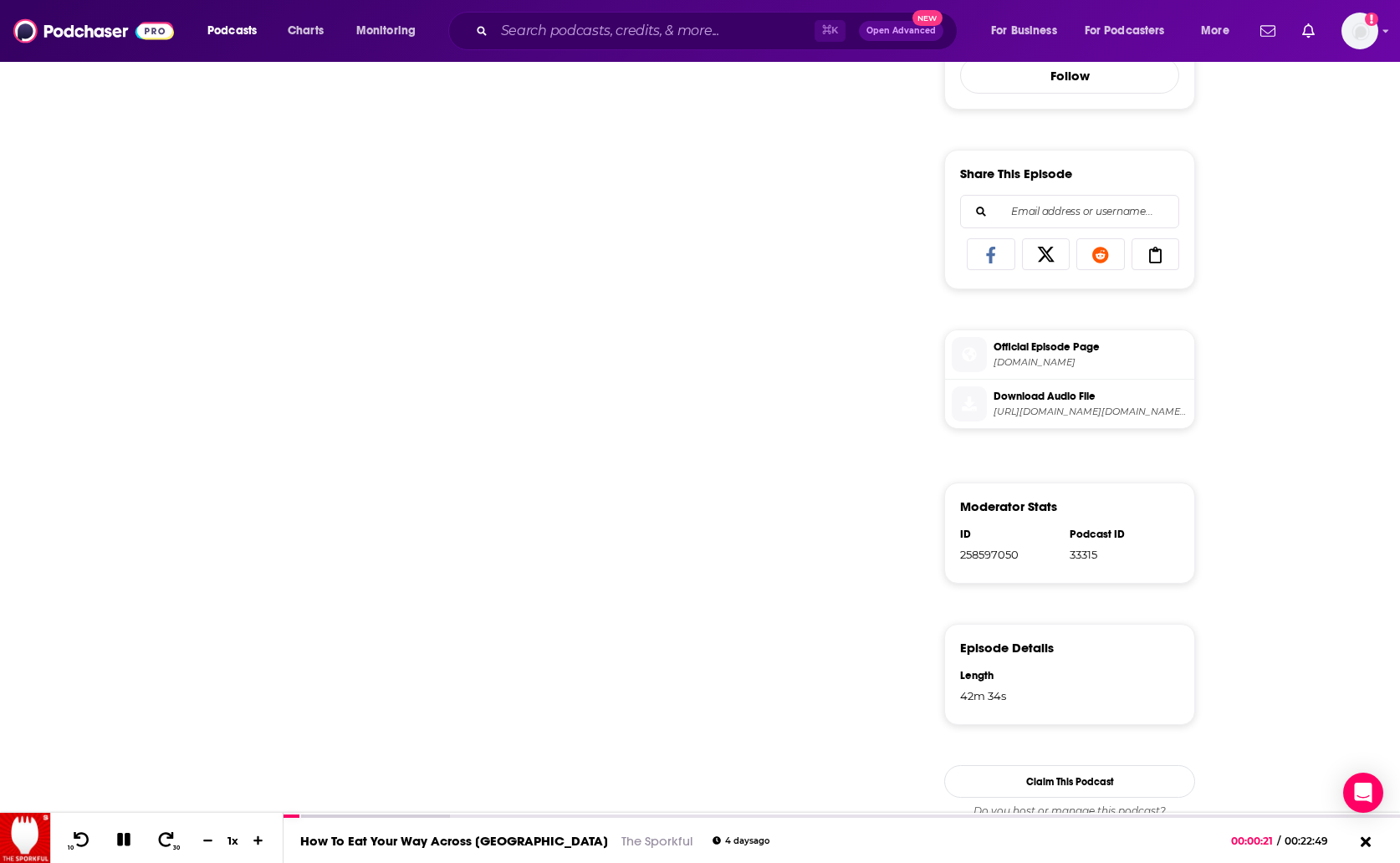 scroll, scrollTop: 0, scrollLeft: 0, axis: both 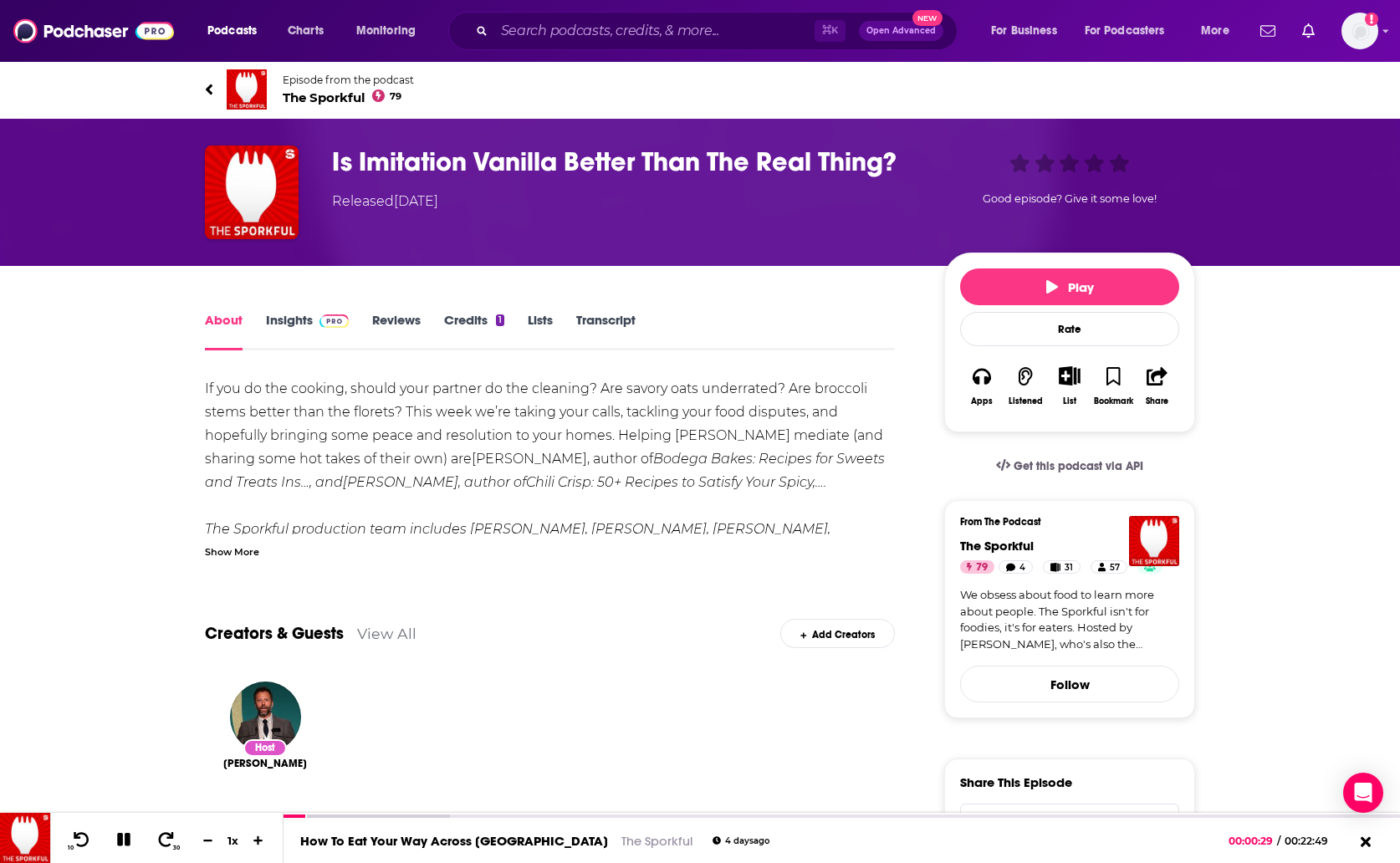 click on "Episode from the podcast The Sporkful 79 Next  Episode" at bounding box center [700, 89] 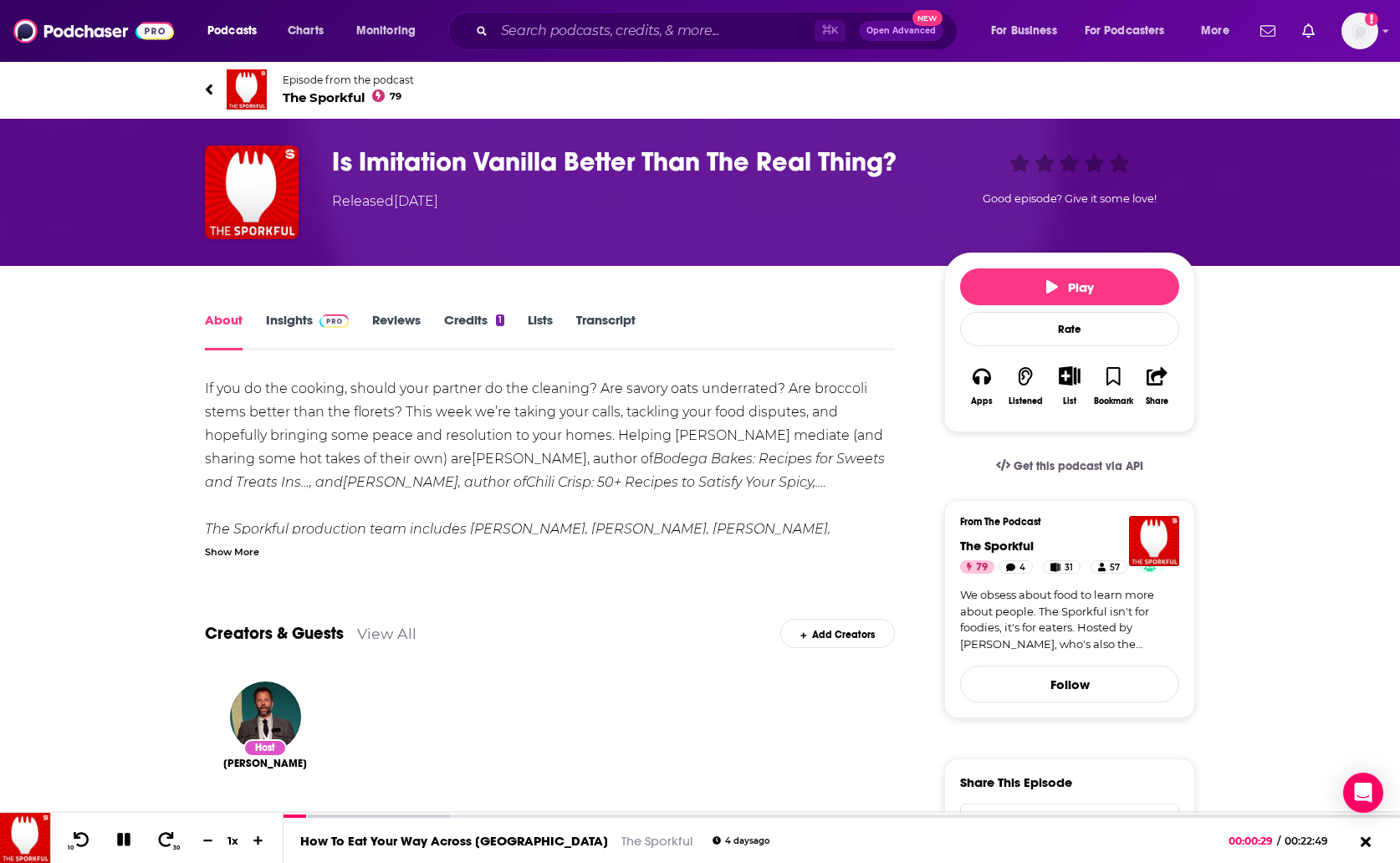 click 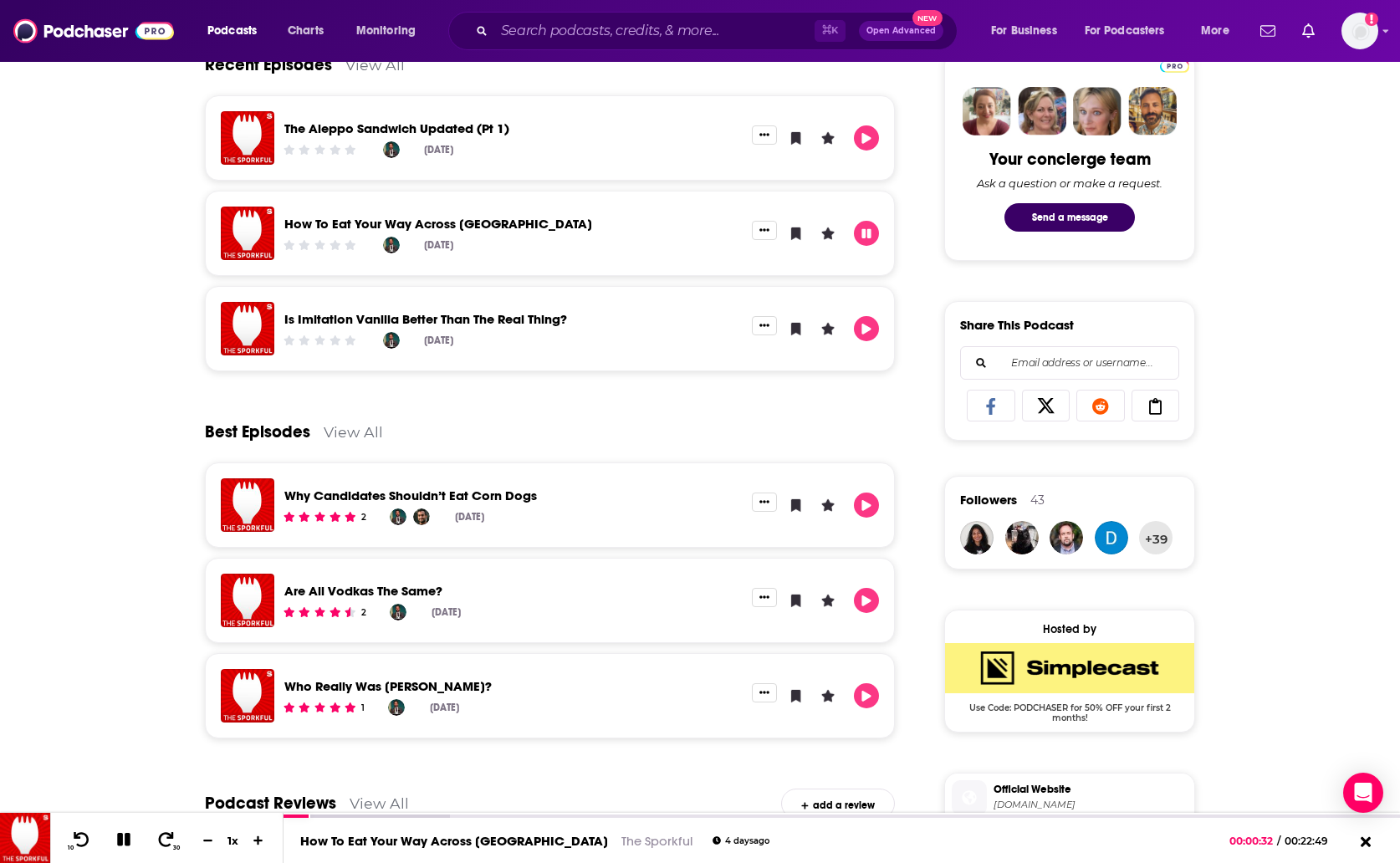 scroll, scrollTop: 811, scrollLeft: 0, axis: vertical 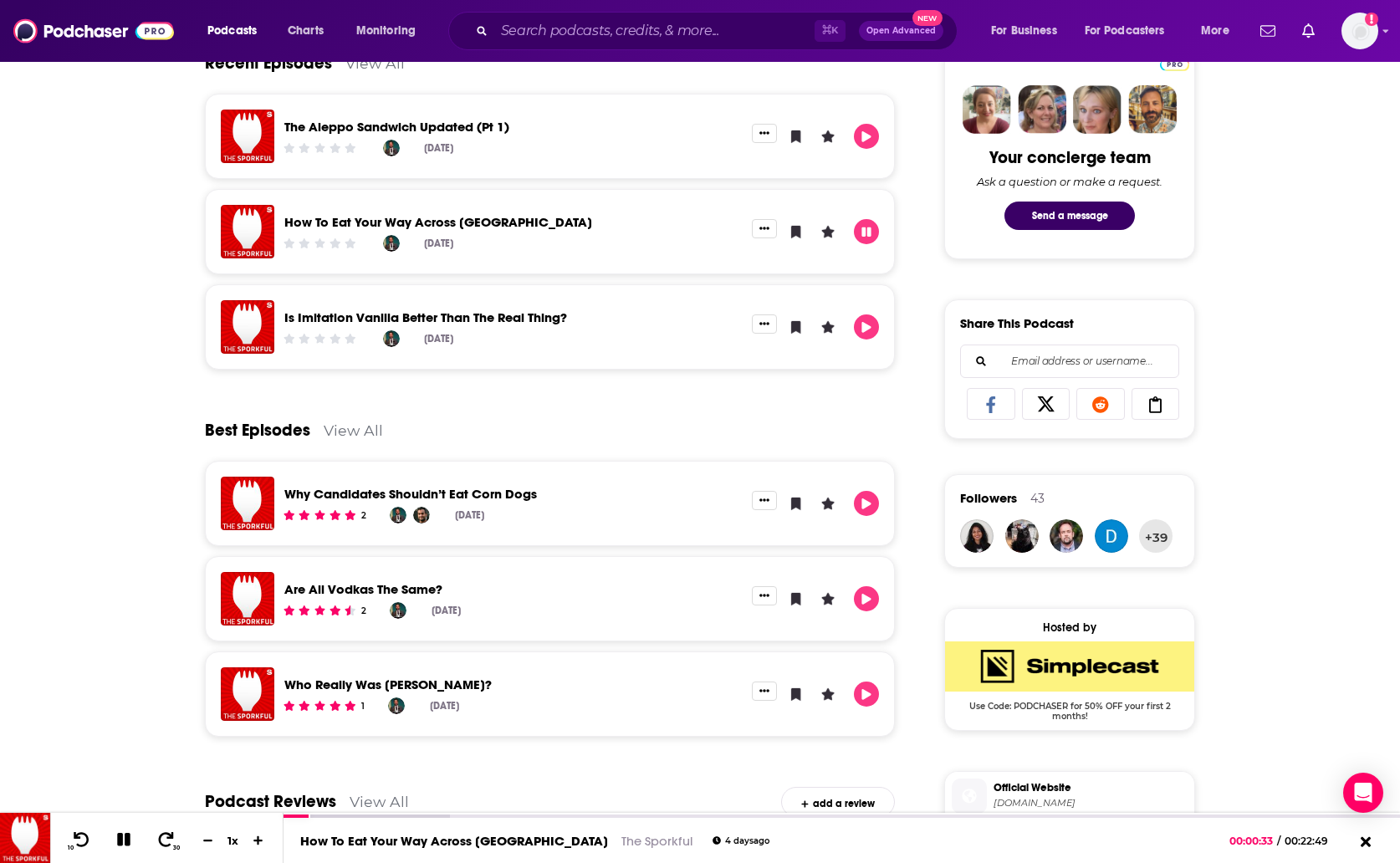click on "Why Candidates Shouldn’t Eat Corn Dogs" at bounding box center [411, 493] 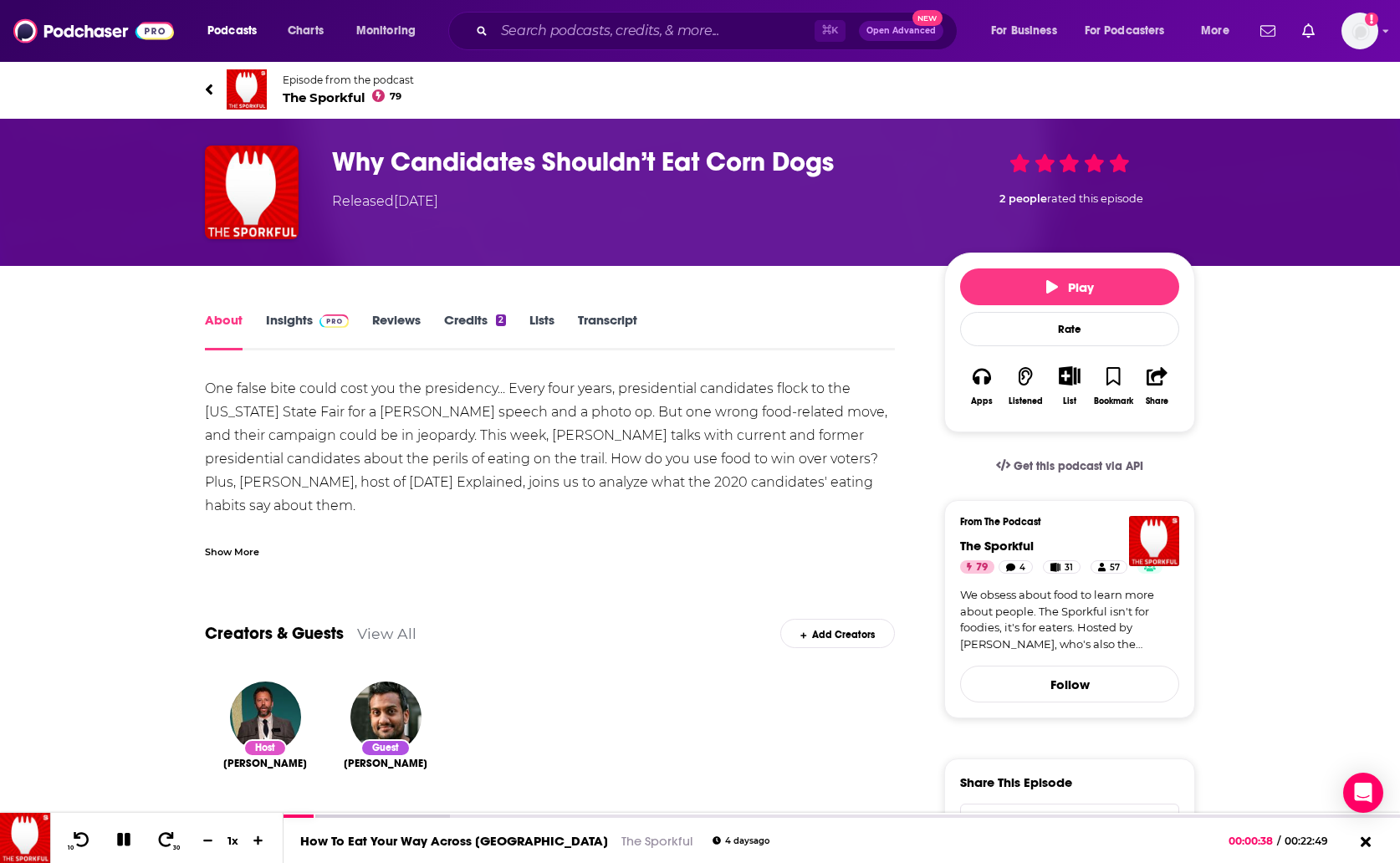 click on "Episode from the podcast The Sporkful 79 Next  Episode" at bounding box center [700, 89] 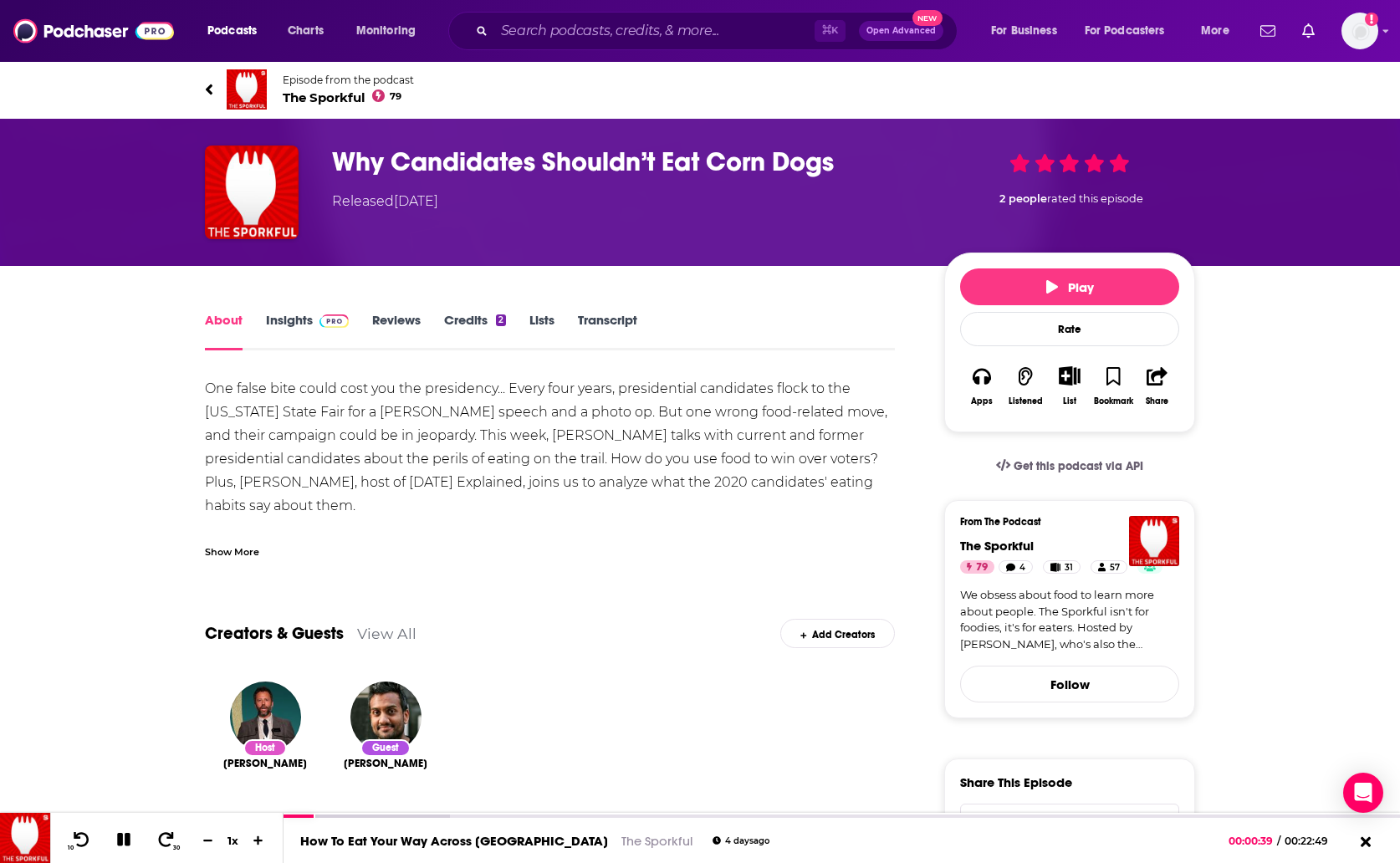 click 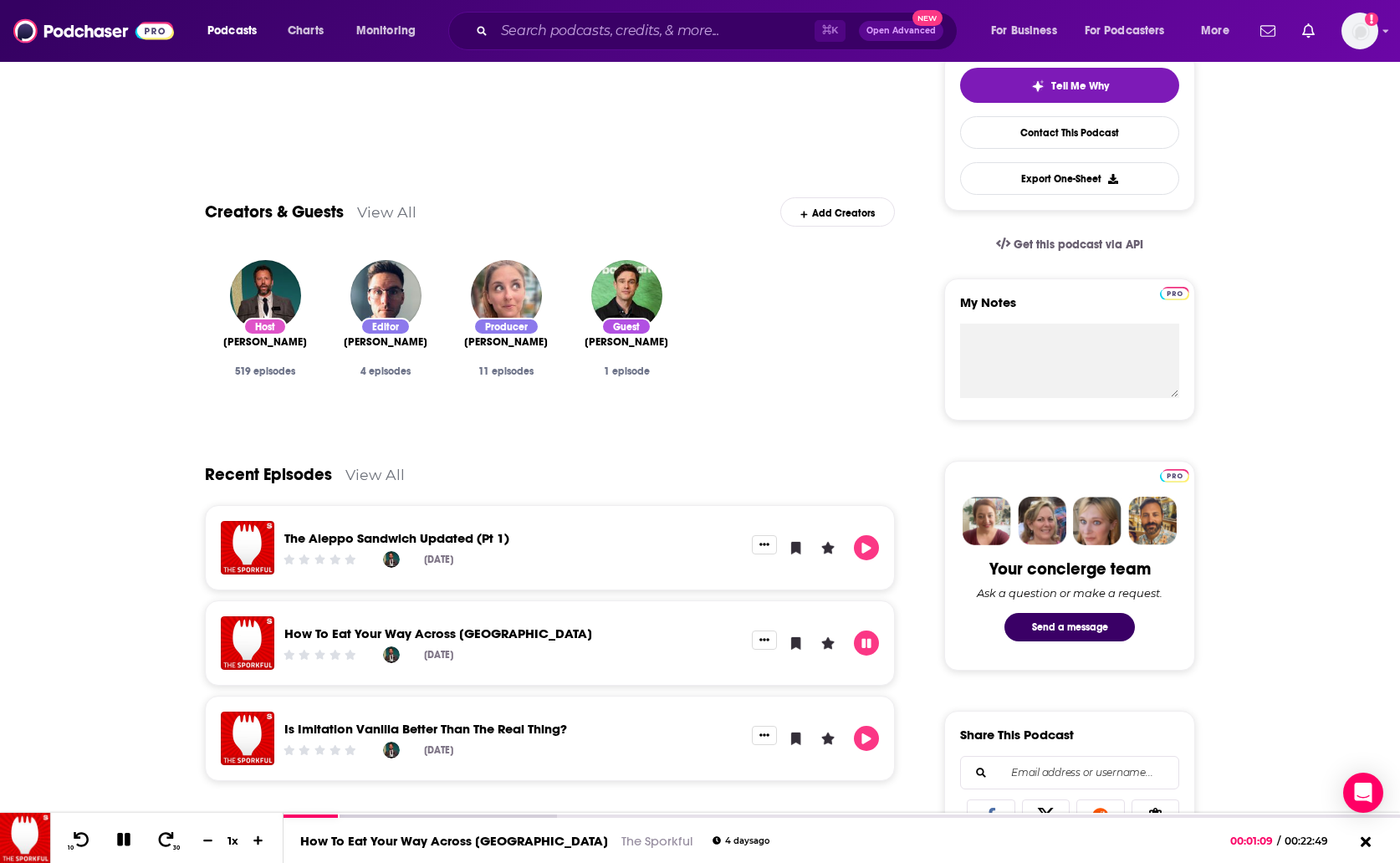 scroll, scrollTop: 0, scrollLeft: 0, axis: both 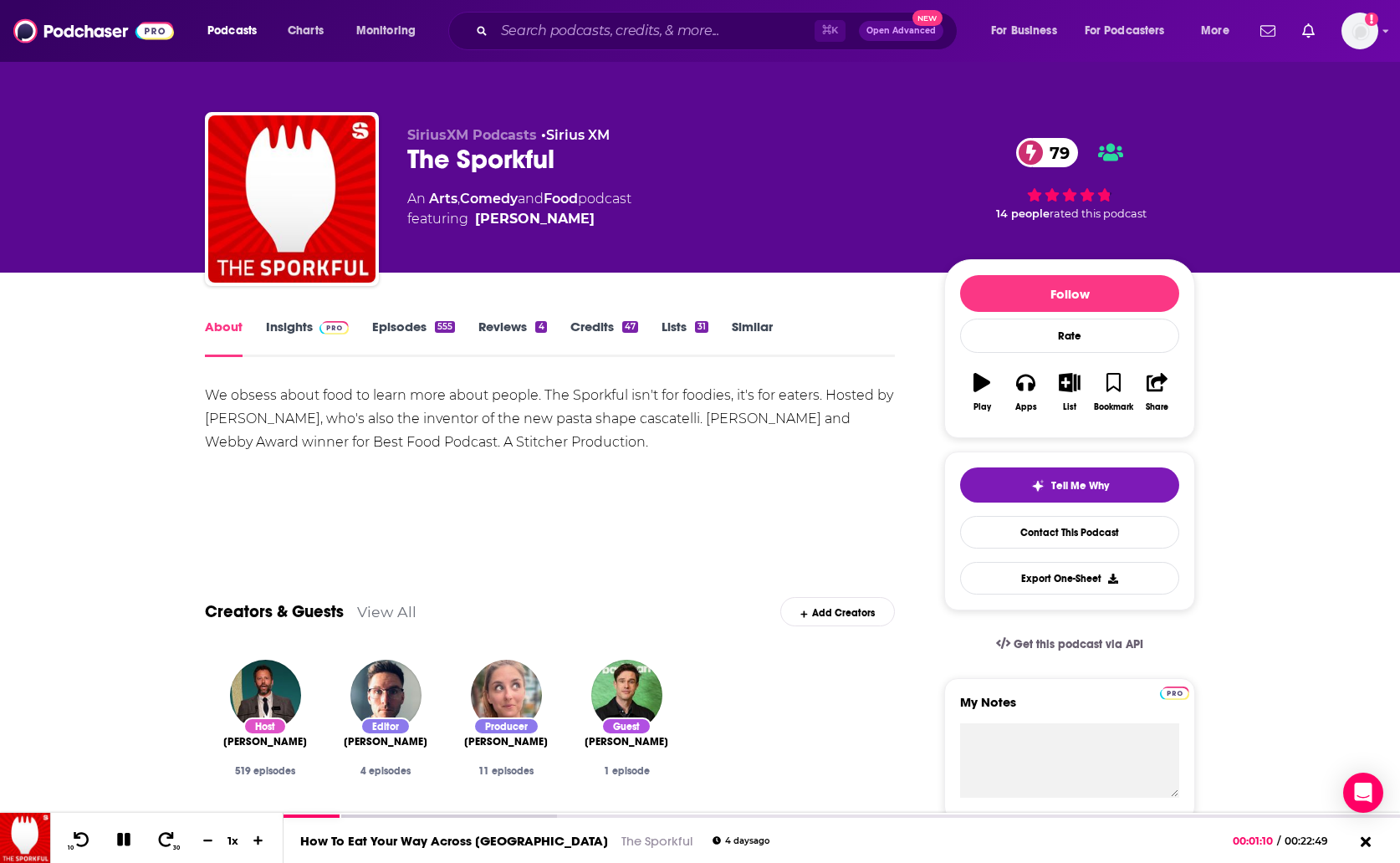 click on "Insights" at bounding box center (307, 338) 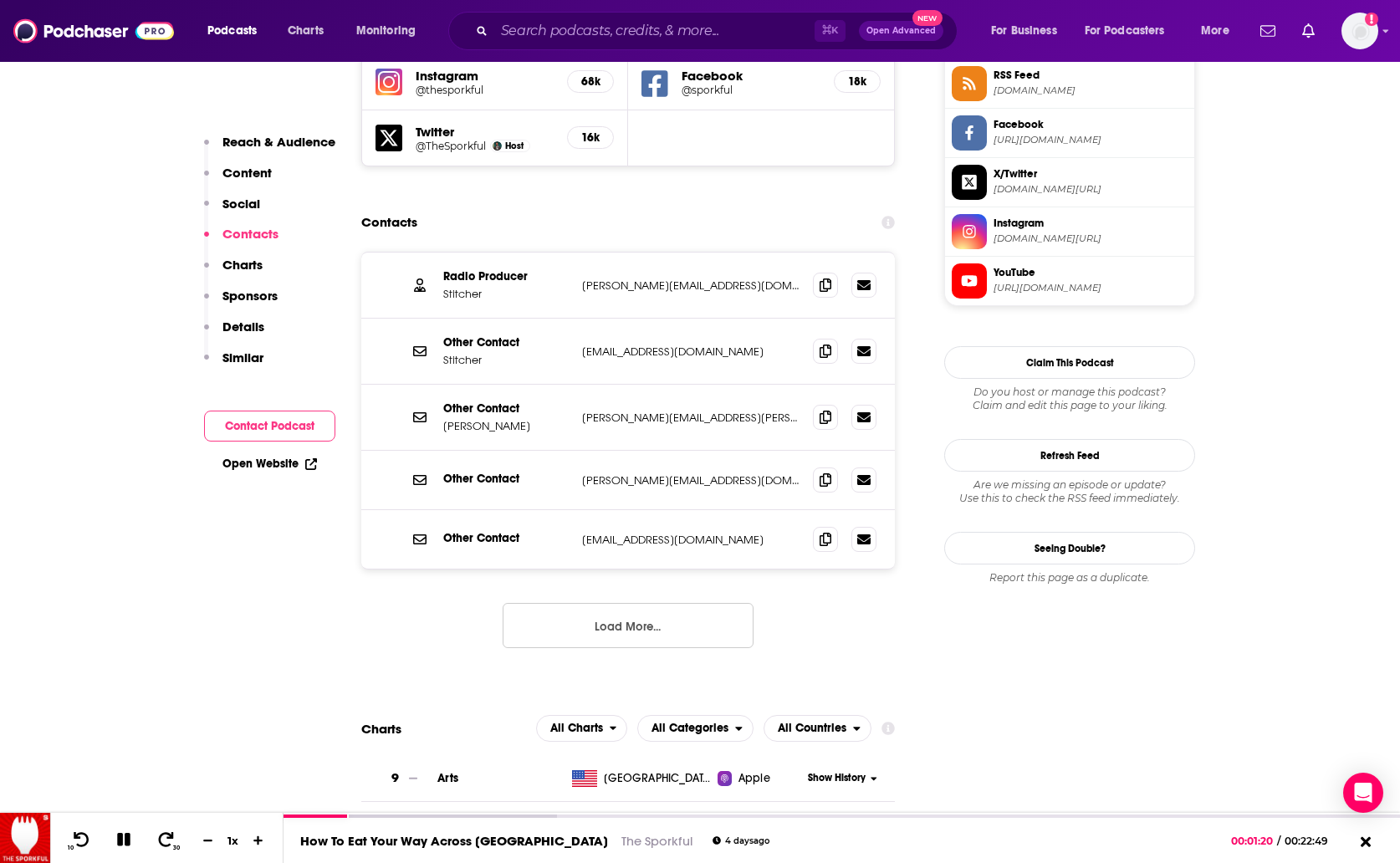 scroll, scrollTop: 1542, scrollLeft: 0, axis: vertical 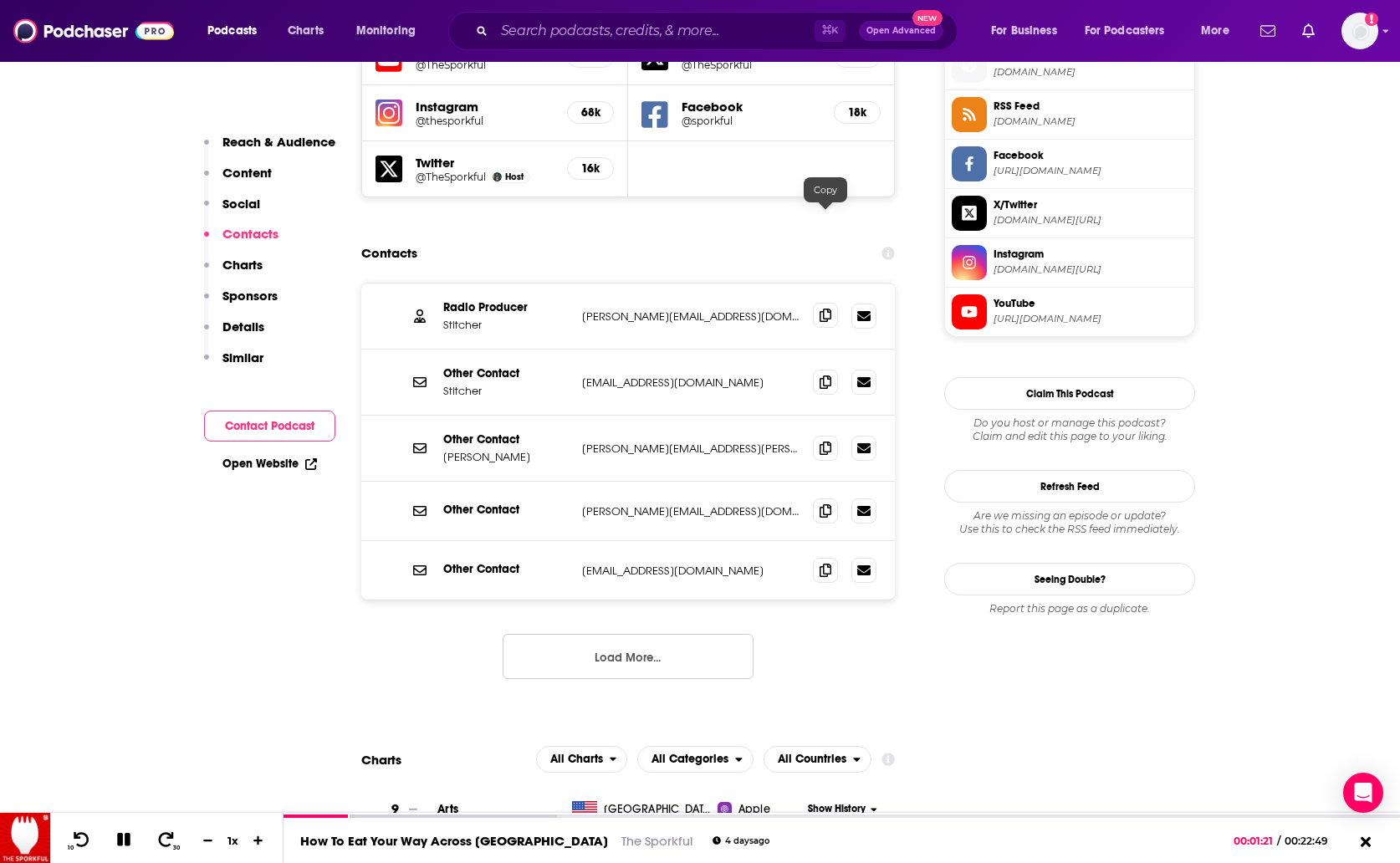 click 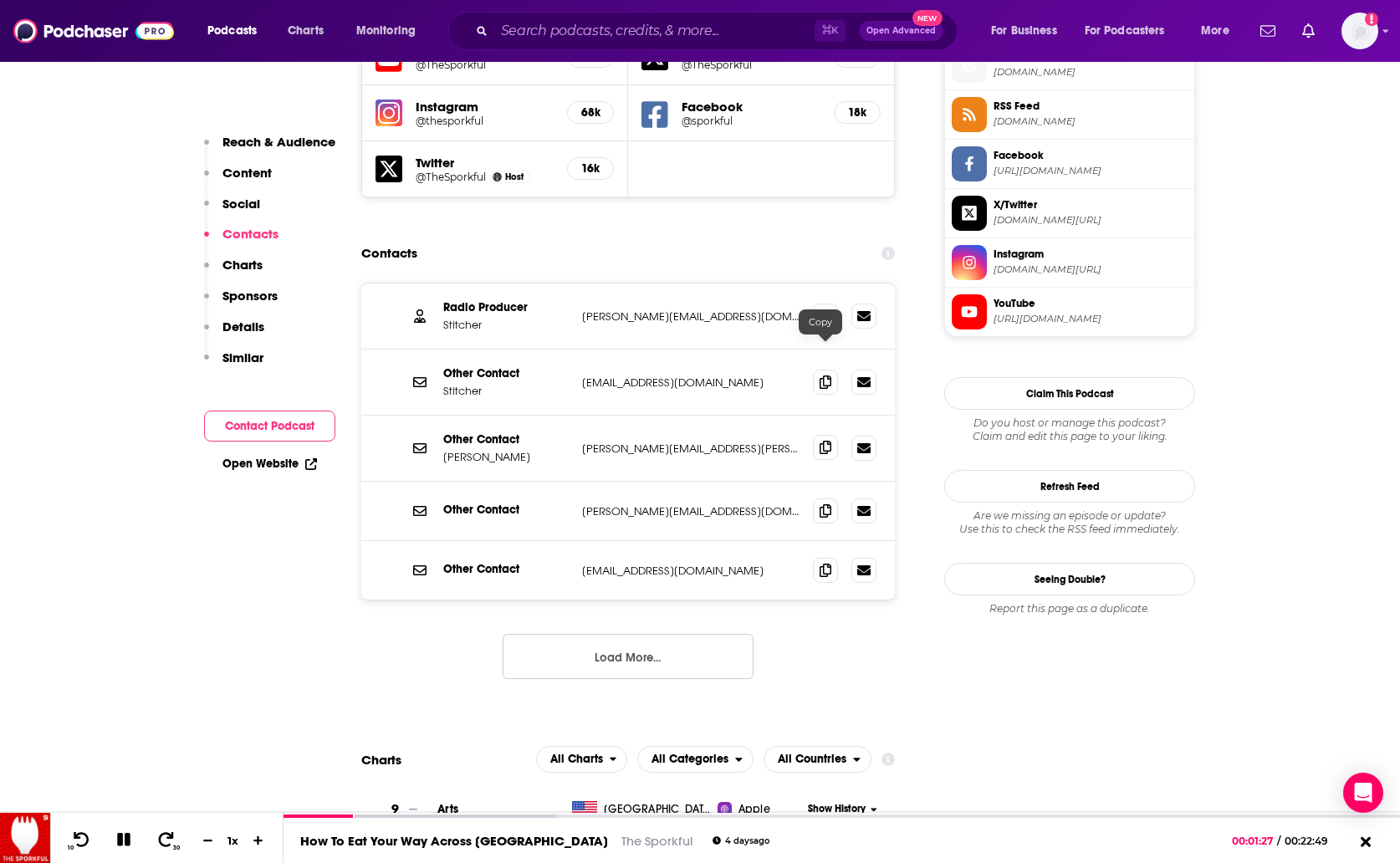 click 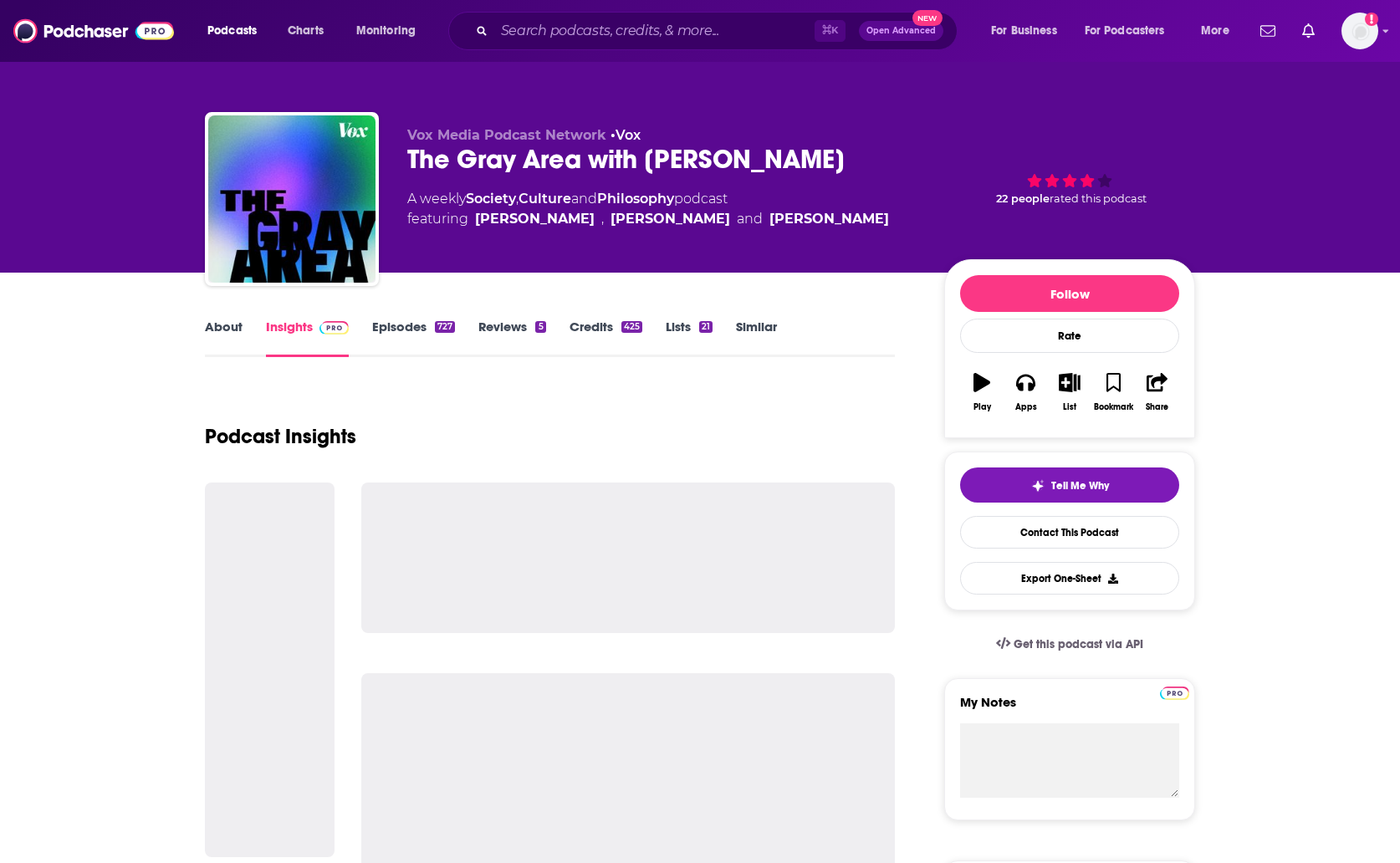 scroll, scrollTop: 0, scrollLeft: 0, axis: both 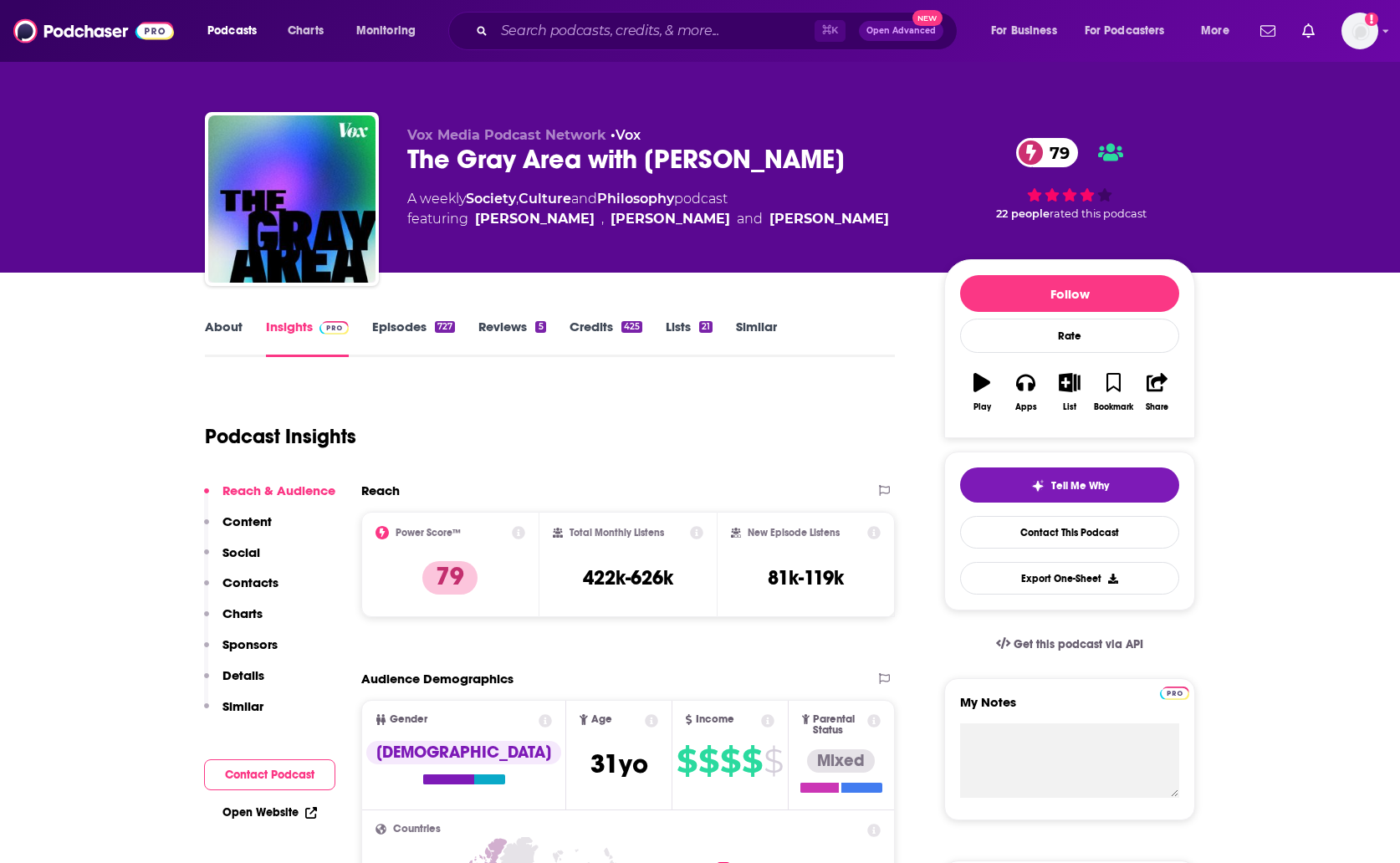 click on "About" at bounding box center (223, 338) 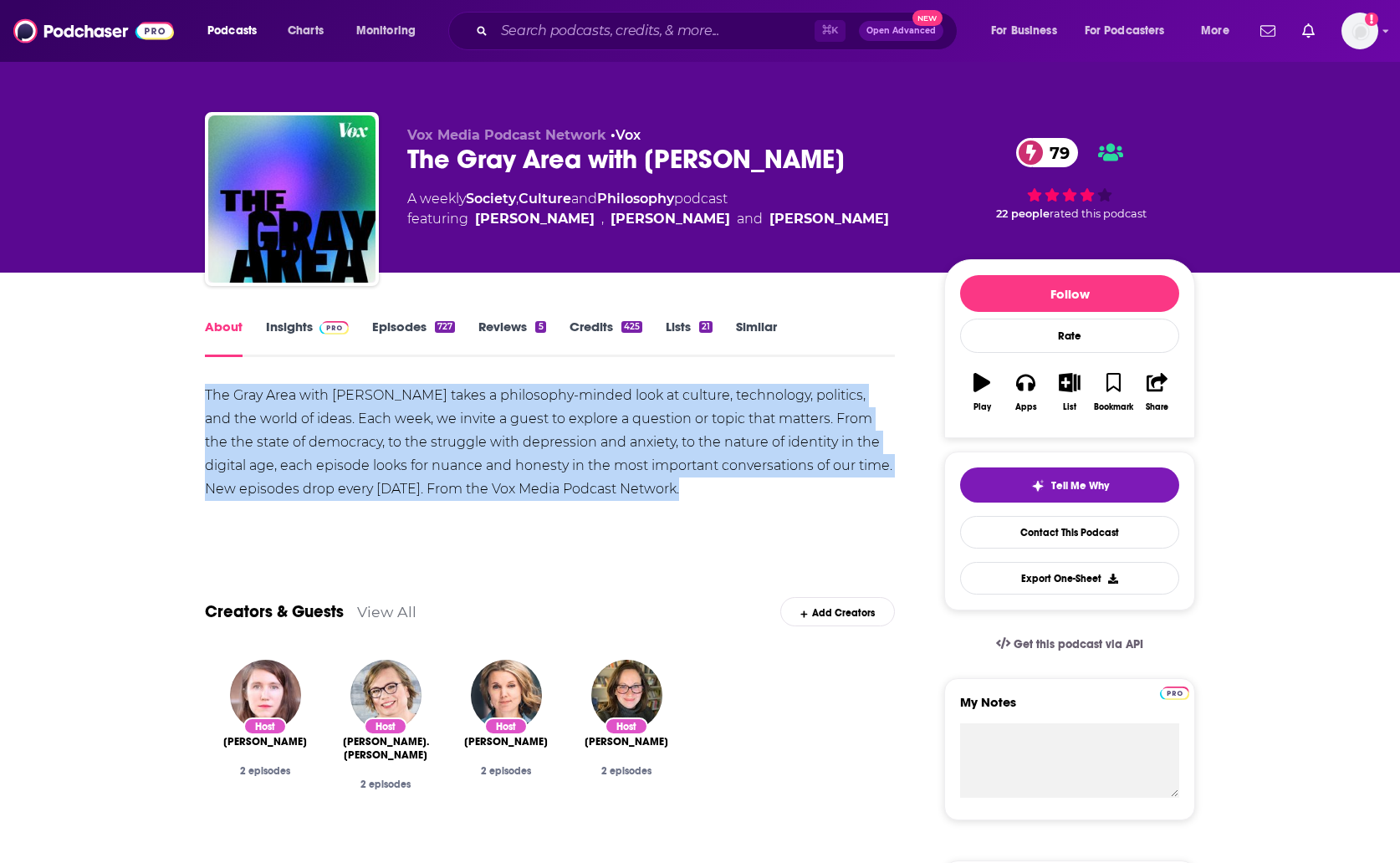 drag, startPoint x: 202, startPoint y: 392, endPoint x: 208, endPoint y: 510, distance: 118.15244 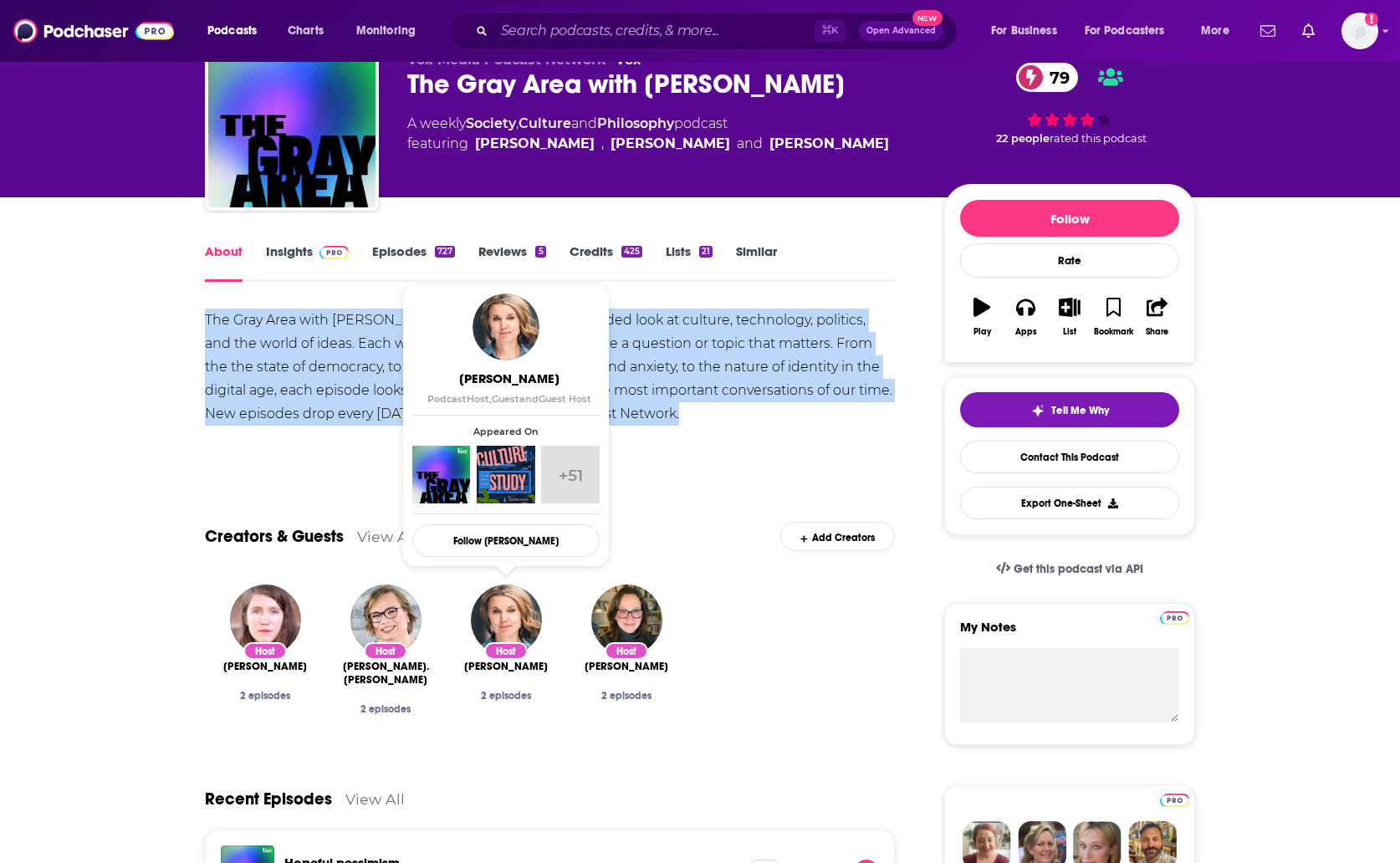 scroll, scrollTop: 22, scrollLeft: 0, axis: vertical 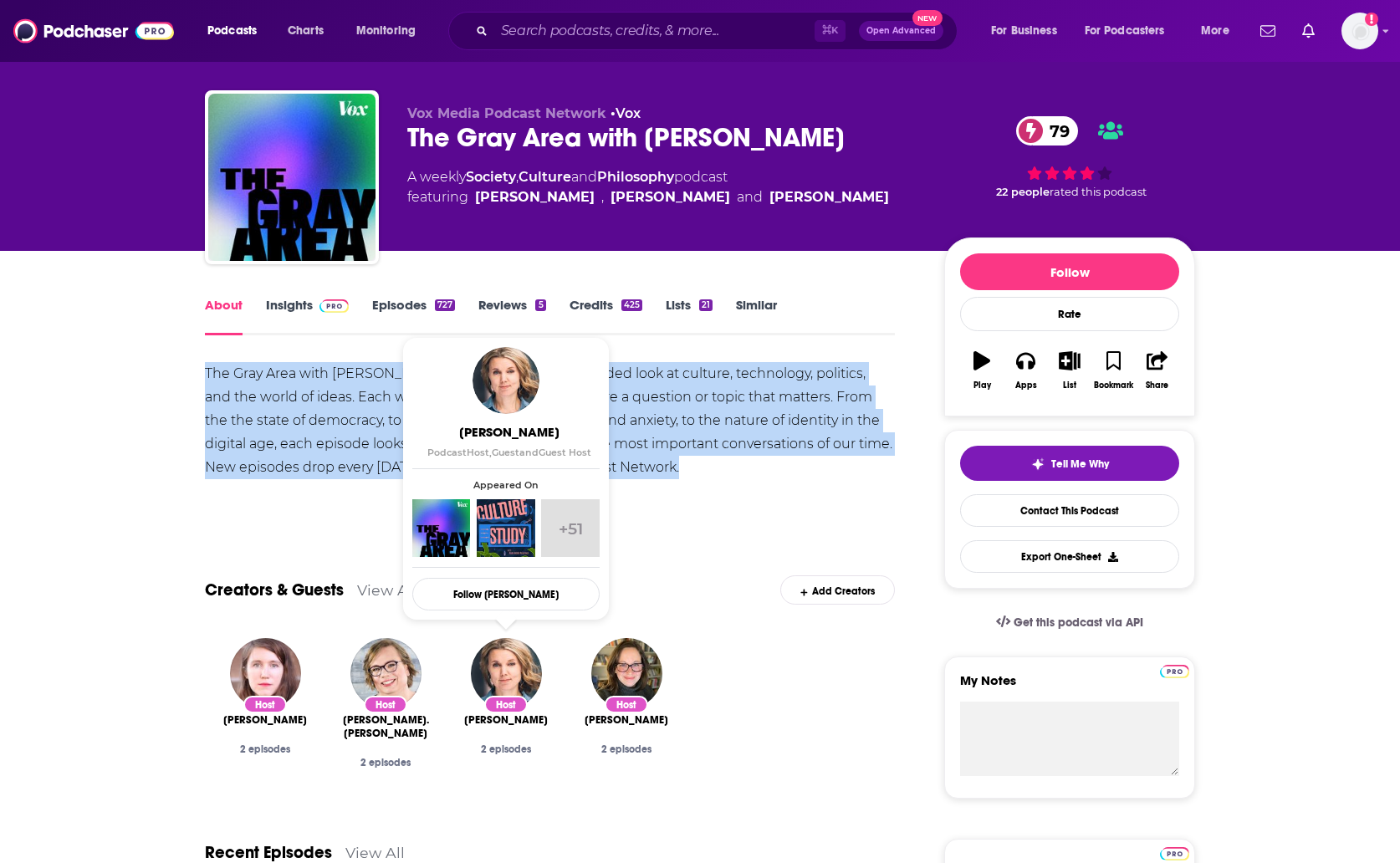 click on "Insights" at bounding box center [307, 316] 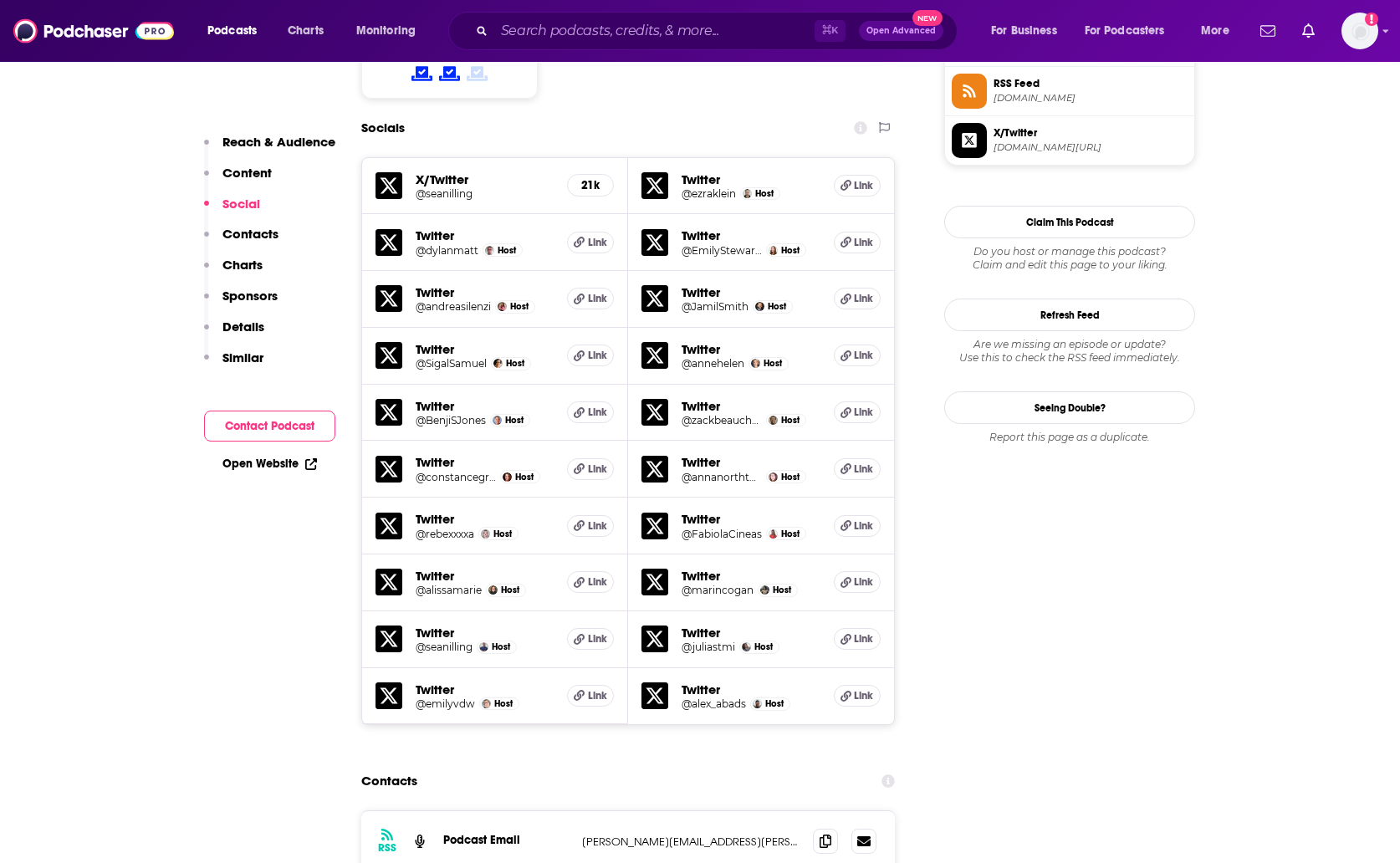 scroll, scrollTop: 1918, scrollLeft: 0, axis: vertical 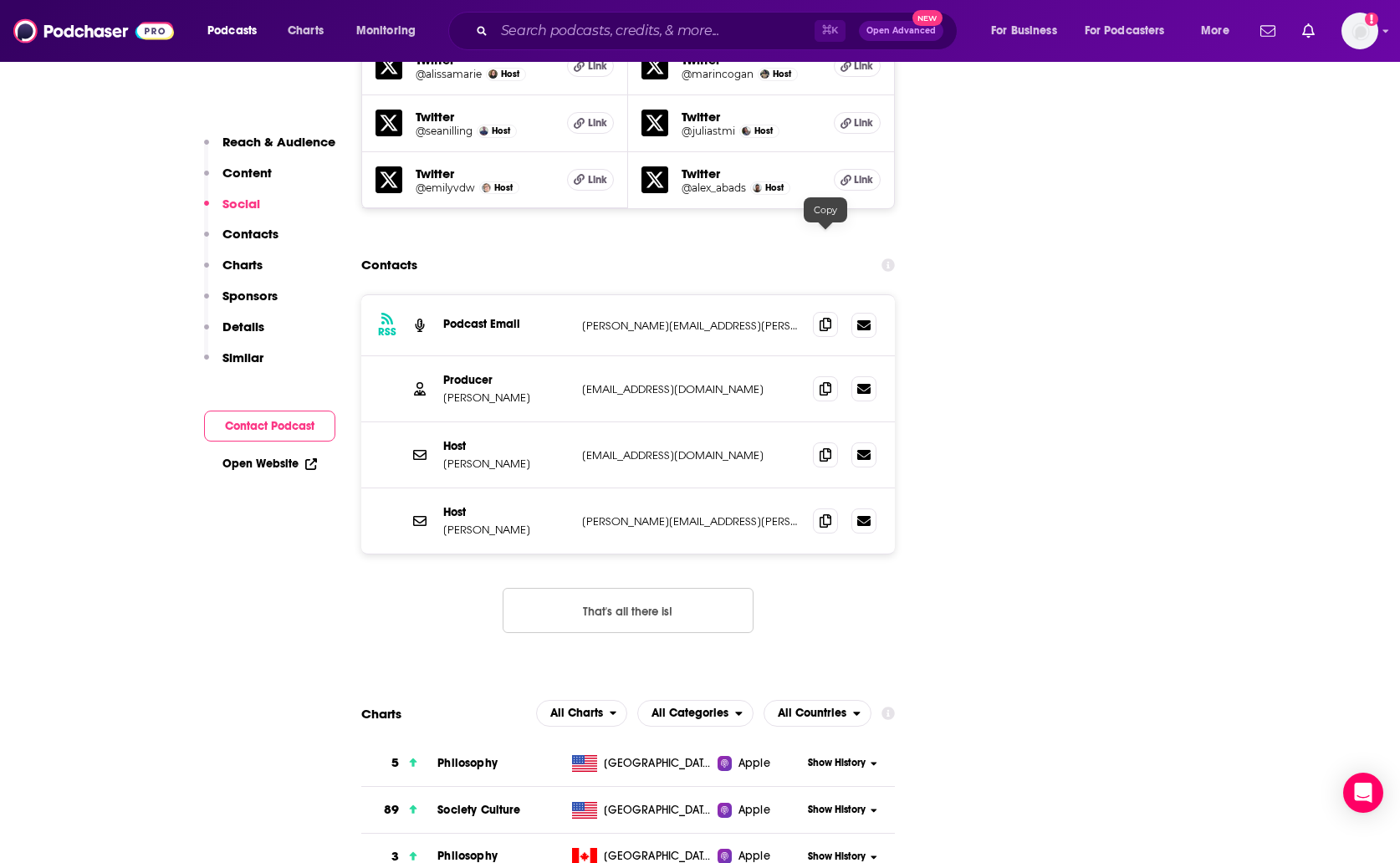 click 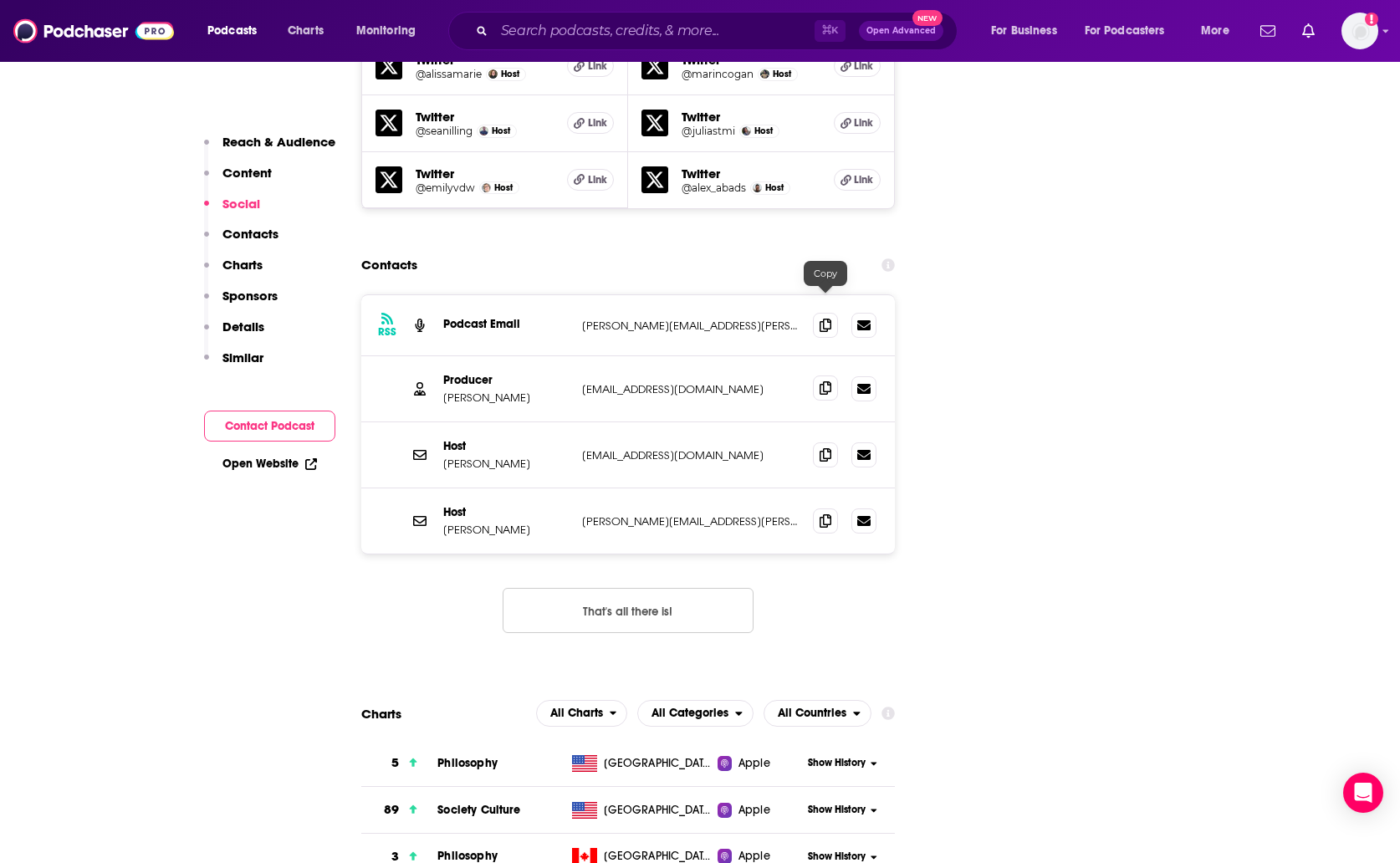 click 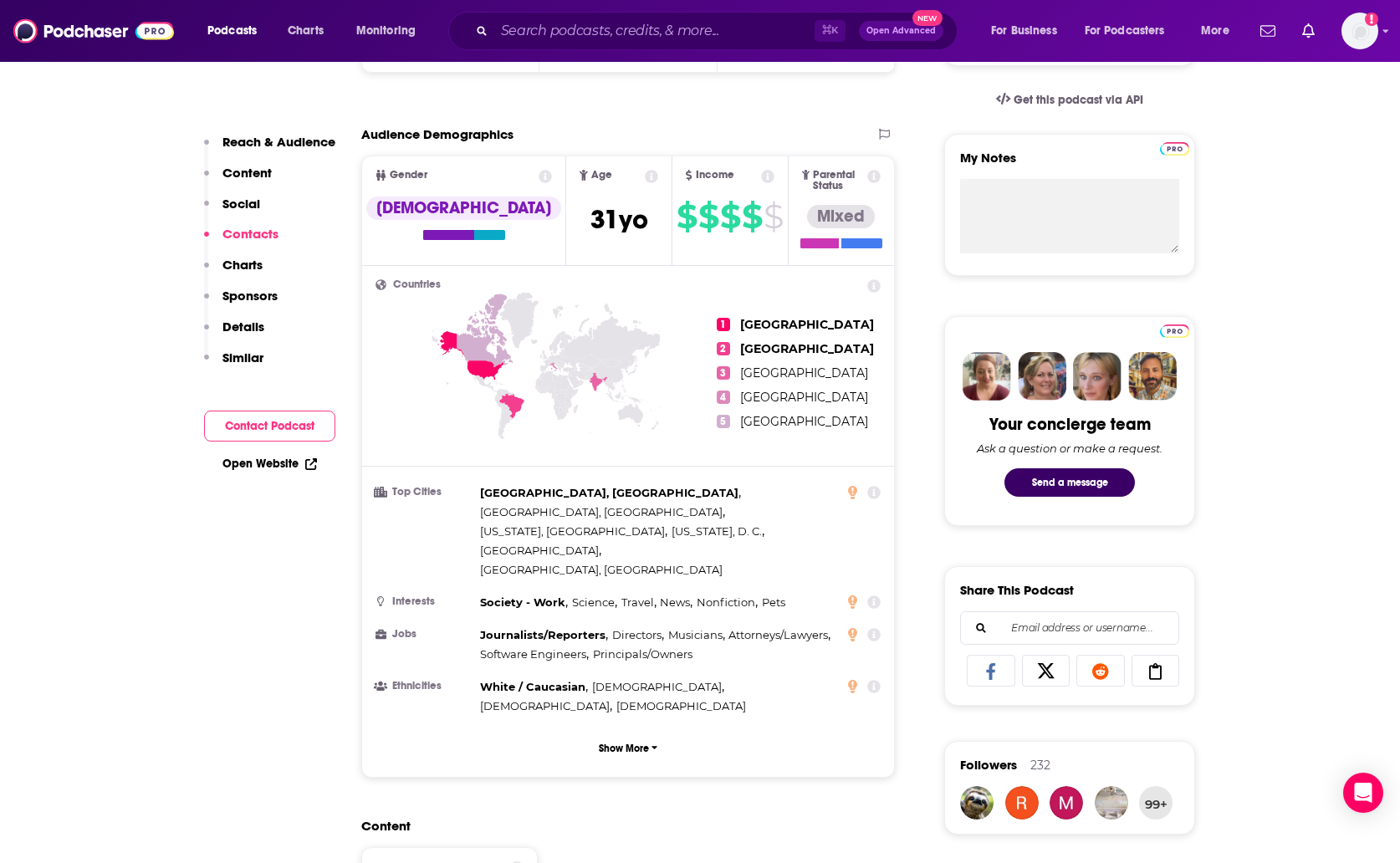 scroll, scrollTop: 0, scrollLeft: 0, axis: both 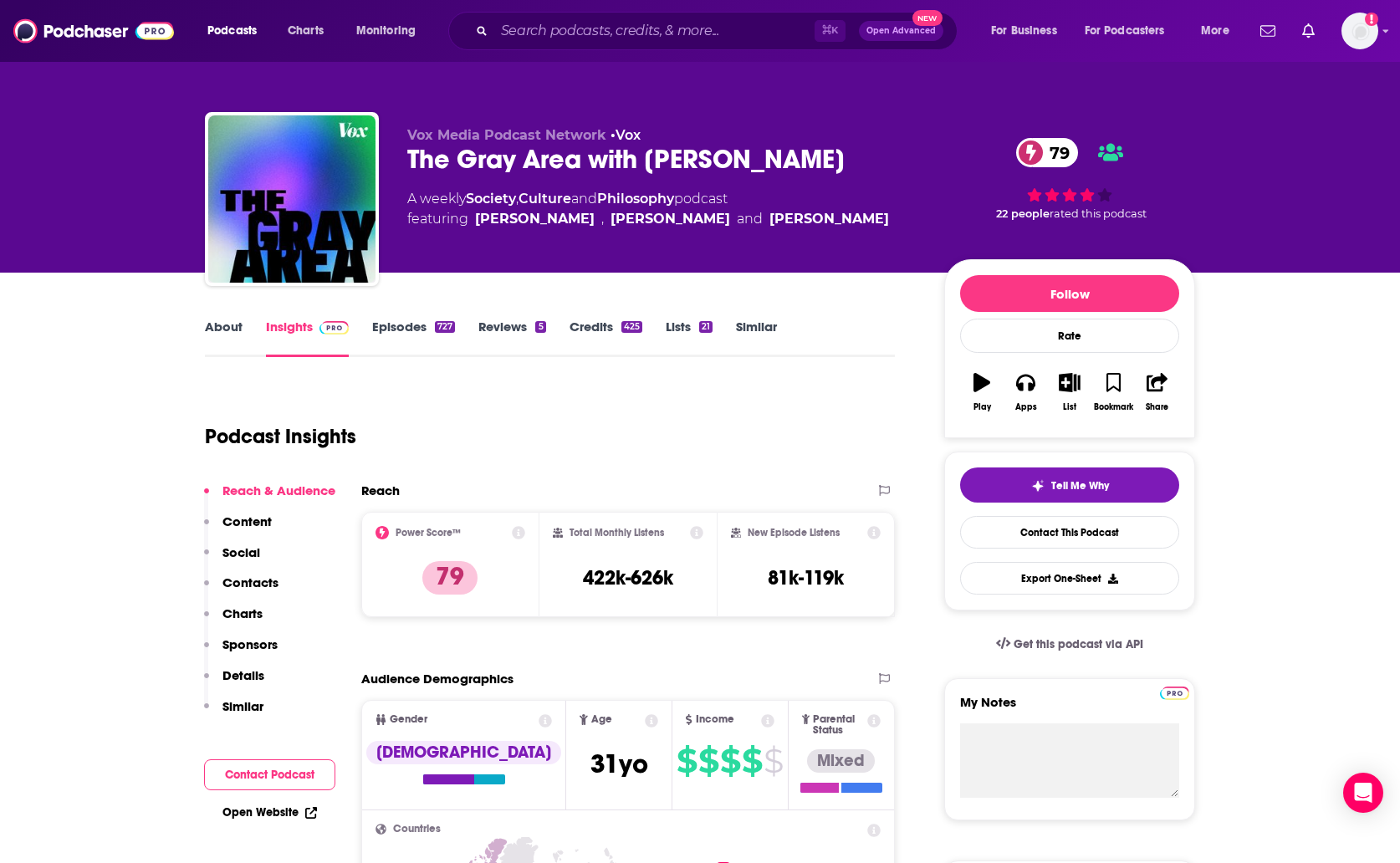 click on "About" at bounding box center [223, 338] 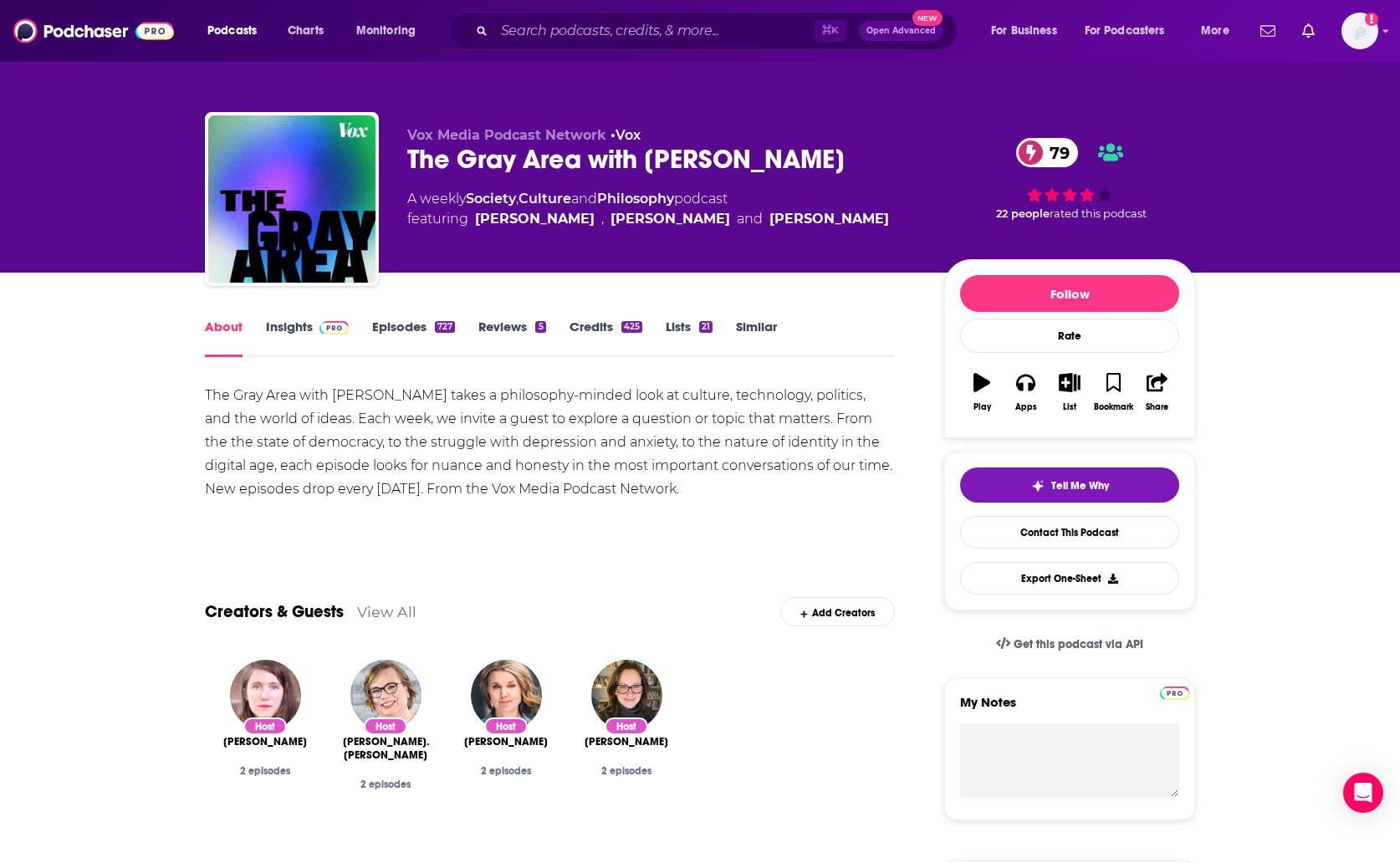 click on "The Gray Area with Sean Illing takes a philosophy-minded look at culture, technology, politics, and the world of ideas. Each week, we invite a guest to explore a question or topic that matters. From the the state of democracy, to the struggle with depression and anxiety, to the nature of identity in the digital age, each episode looks for nuance and honesty in the most important conversations of our time. New episodes drop every Monday. From the Vox Media Podcast Network." at bounding box center [549, 442] 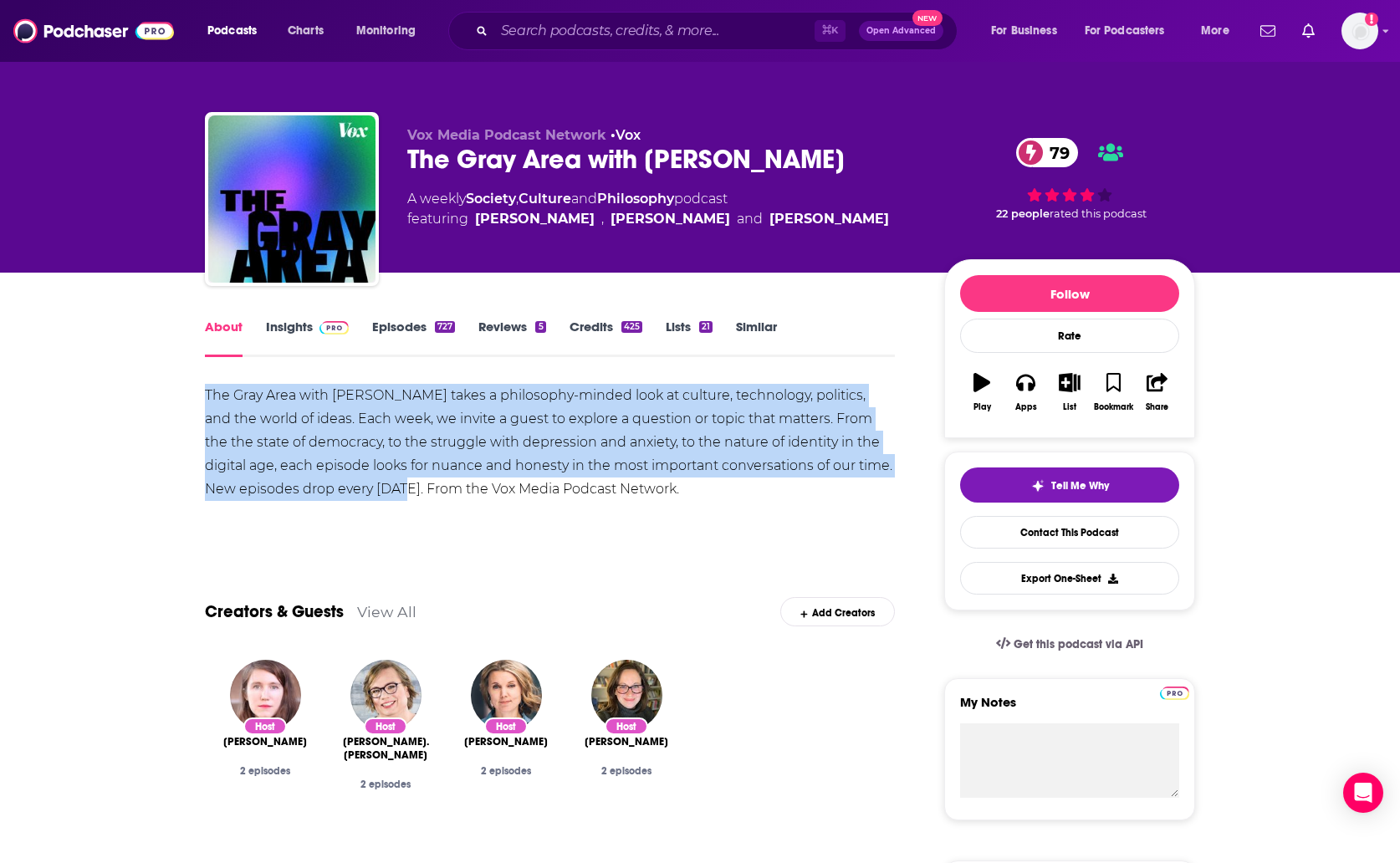 drag, startPoint x: 197, startPoint y: 390, endPoint x: 394, endPoint y: 484, distance: 218.2773 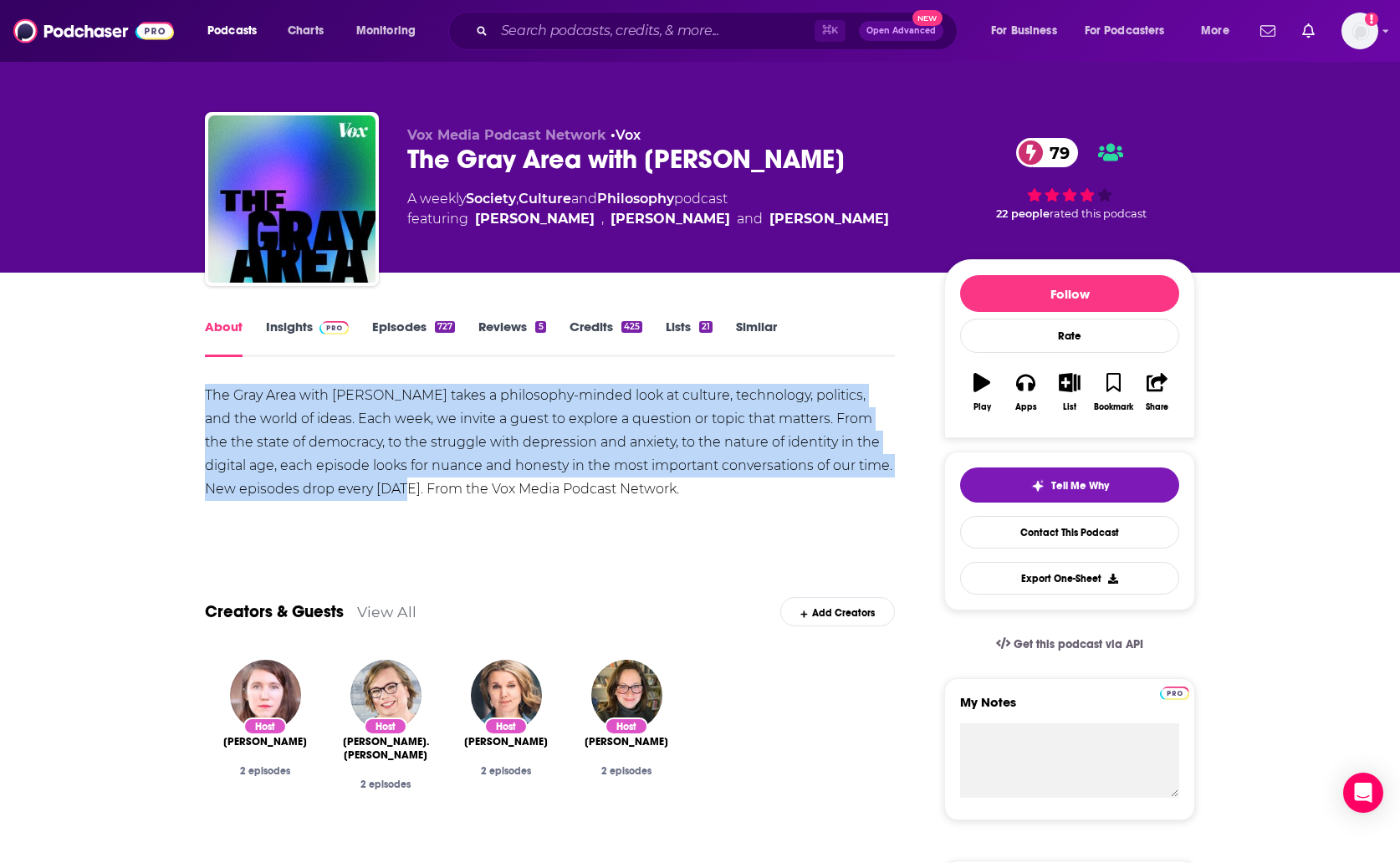 click on "Insights" at bounding box center (307, 338) 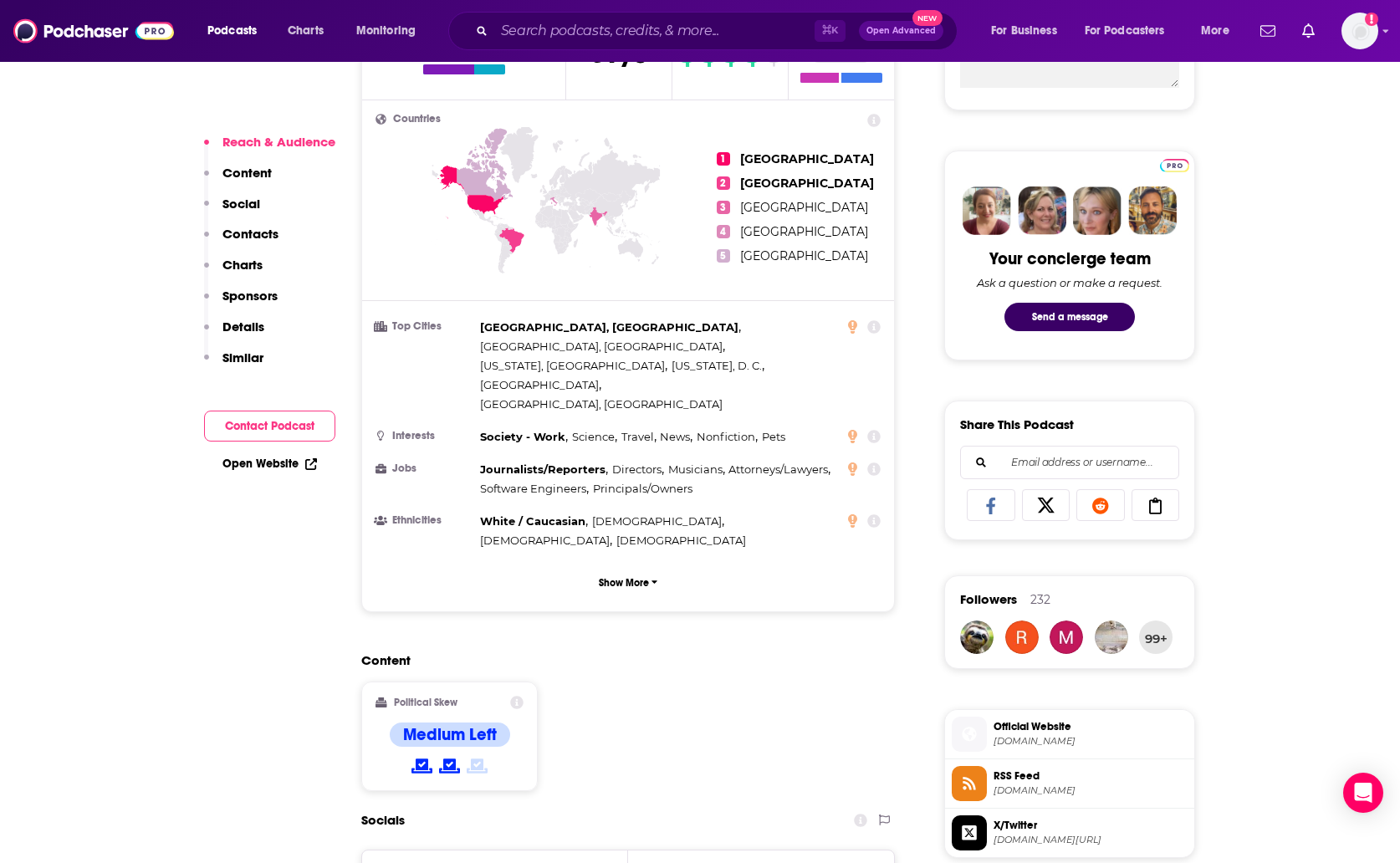 scroll, scrollTop: 1140, scrollLeft: 0, axis: vertical 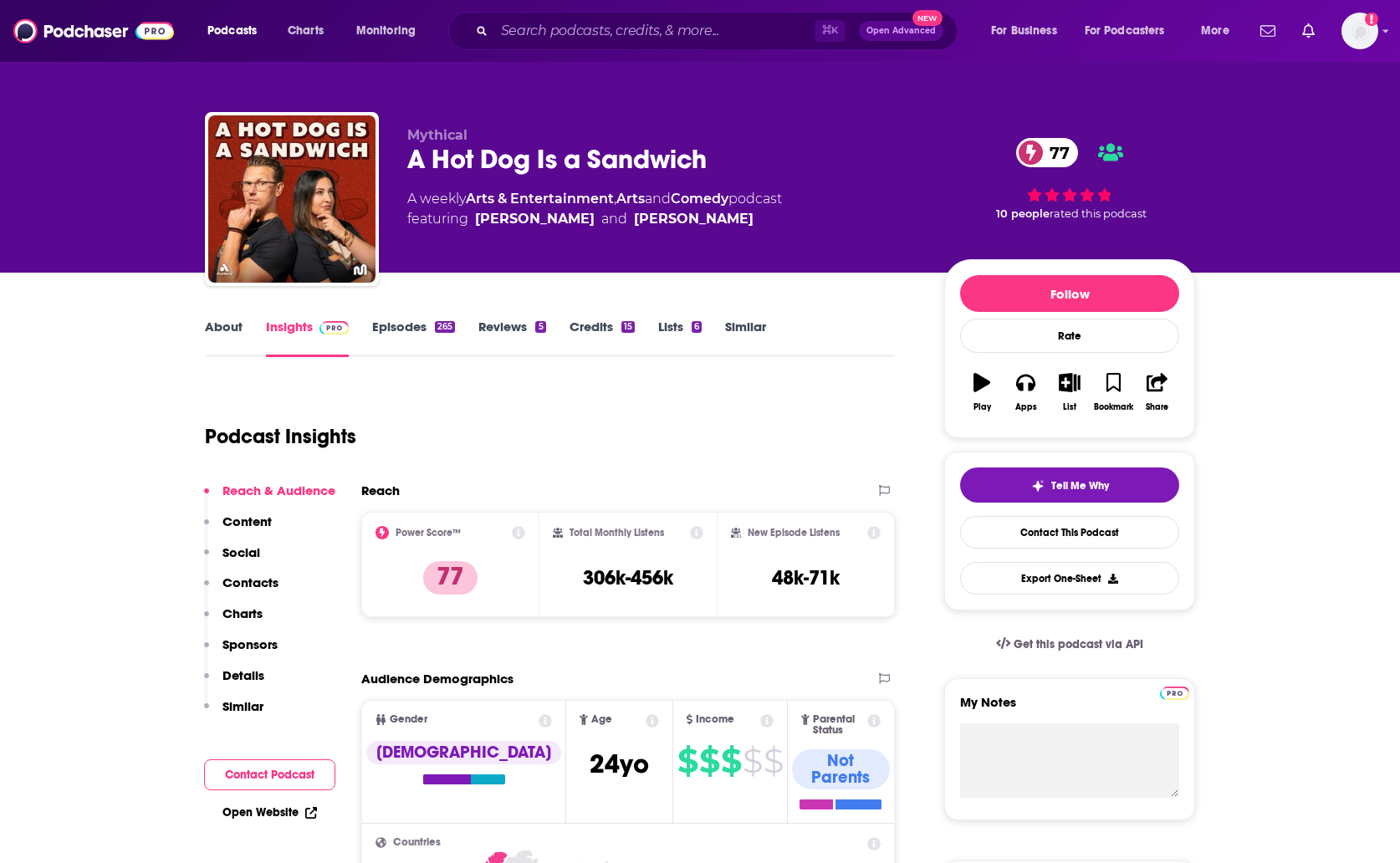 click on "About" at bounding box center [223, 338] 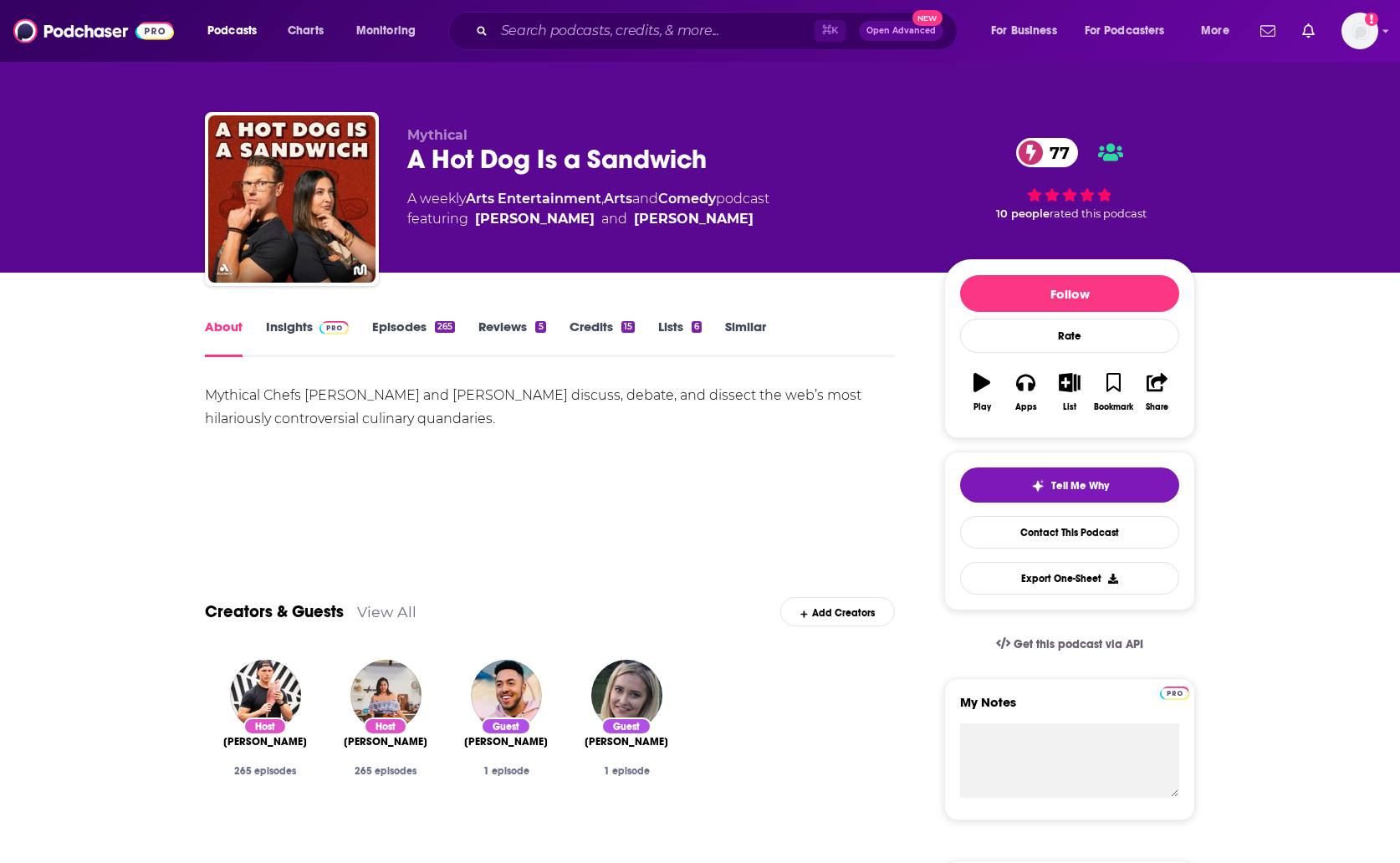 click on "Insights" at bounding box center (307, 338) 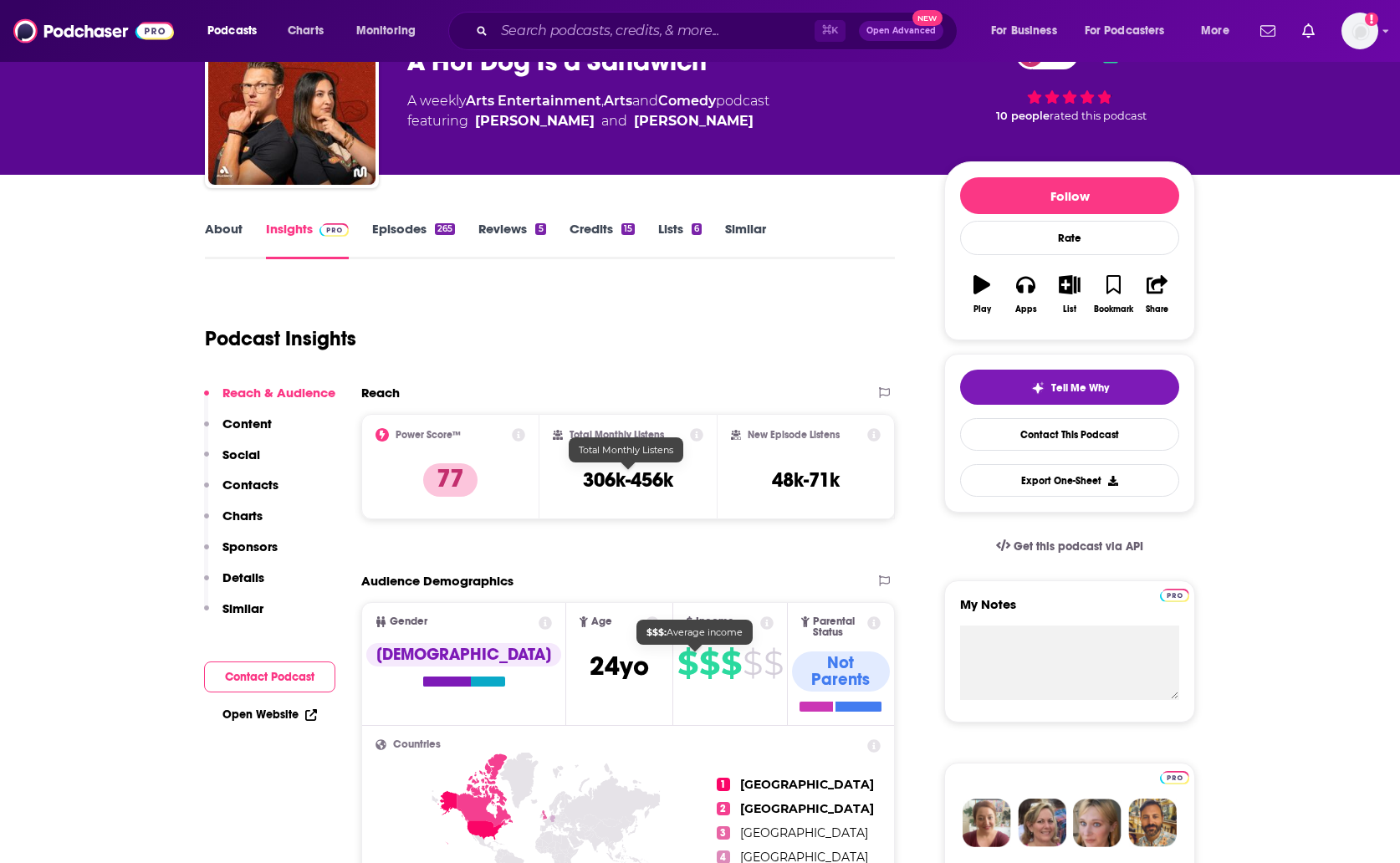 scroll, scrollTop: 0, scrollLeft: 0, axis: both 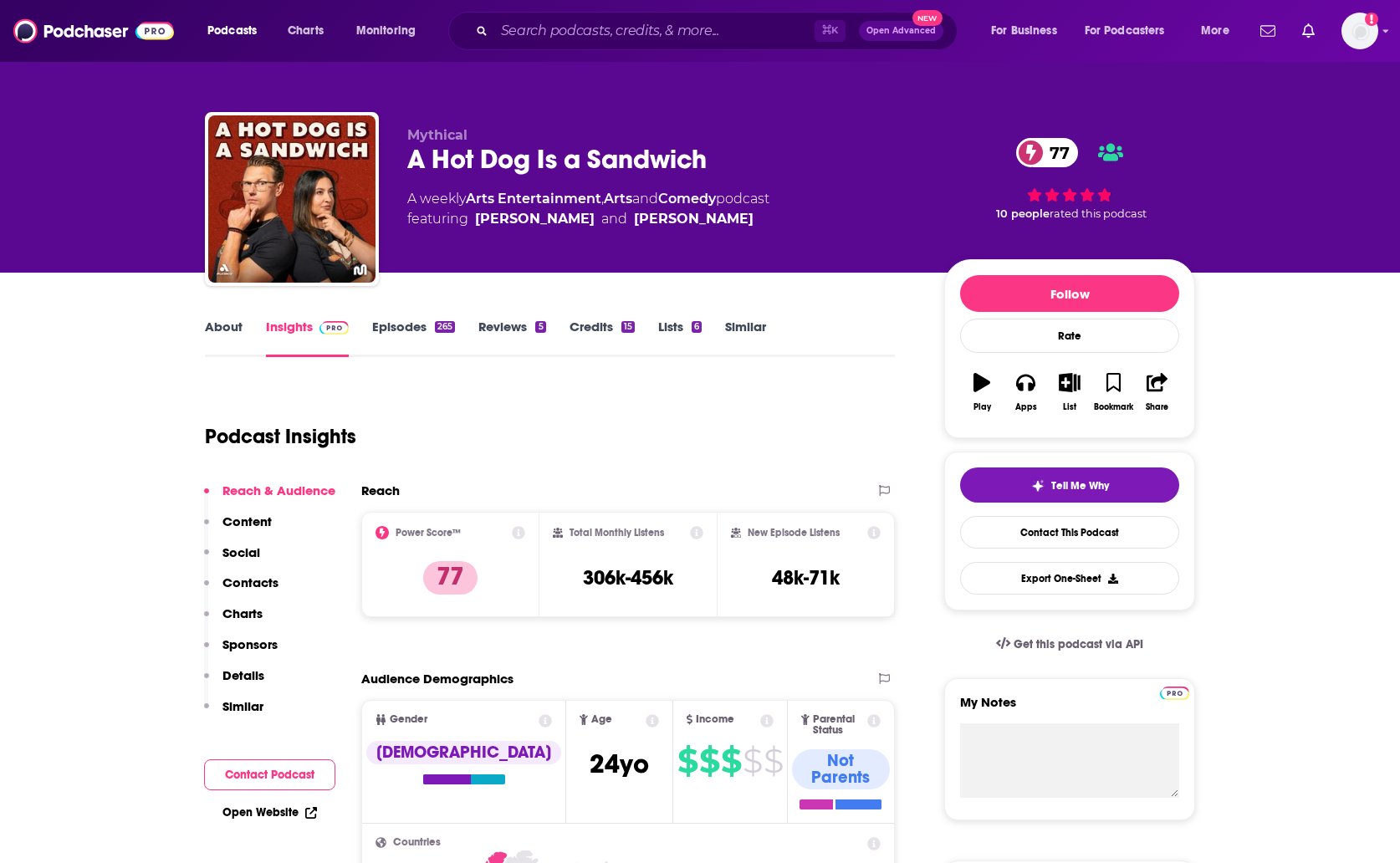 click on "About Insights Episodes 265 Reviews 5 Credits 15 Lists 6 Similar" at bounding box center (549, 336) 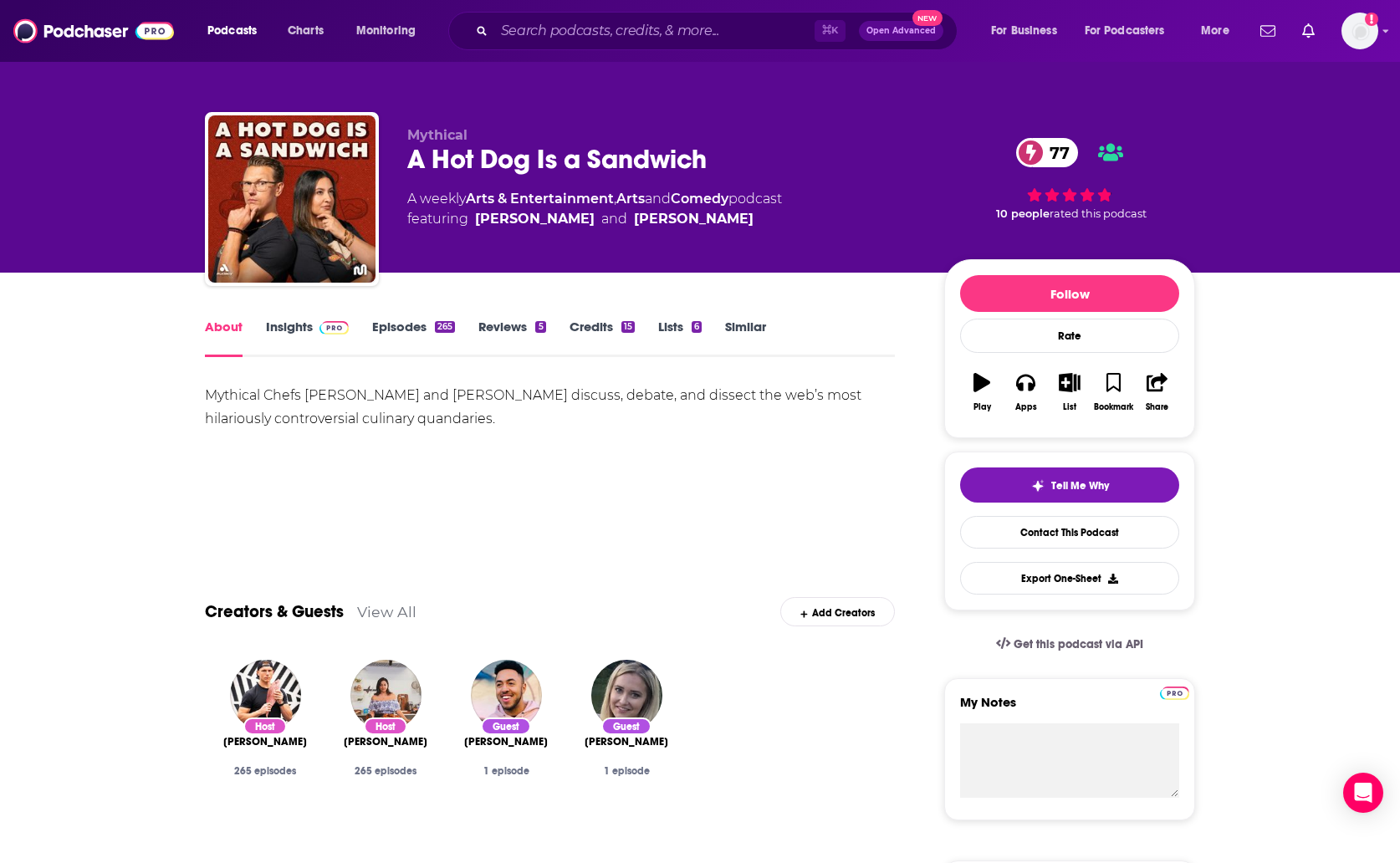 click on "Insights" at bounding box center [307, 338] 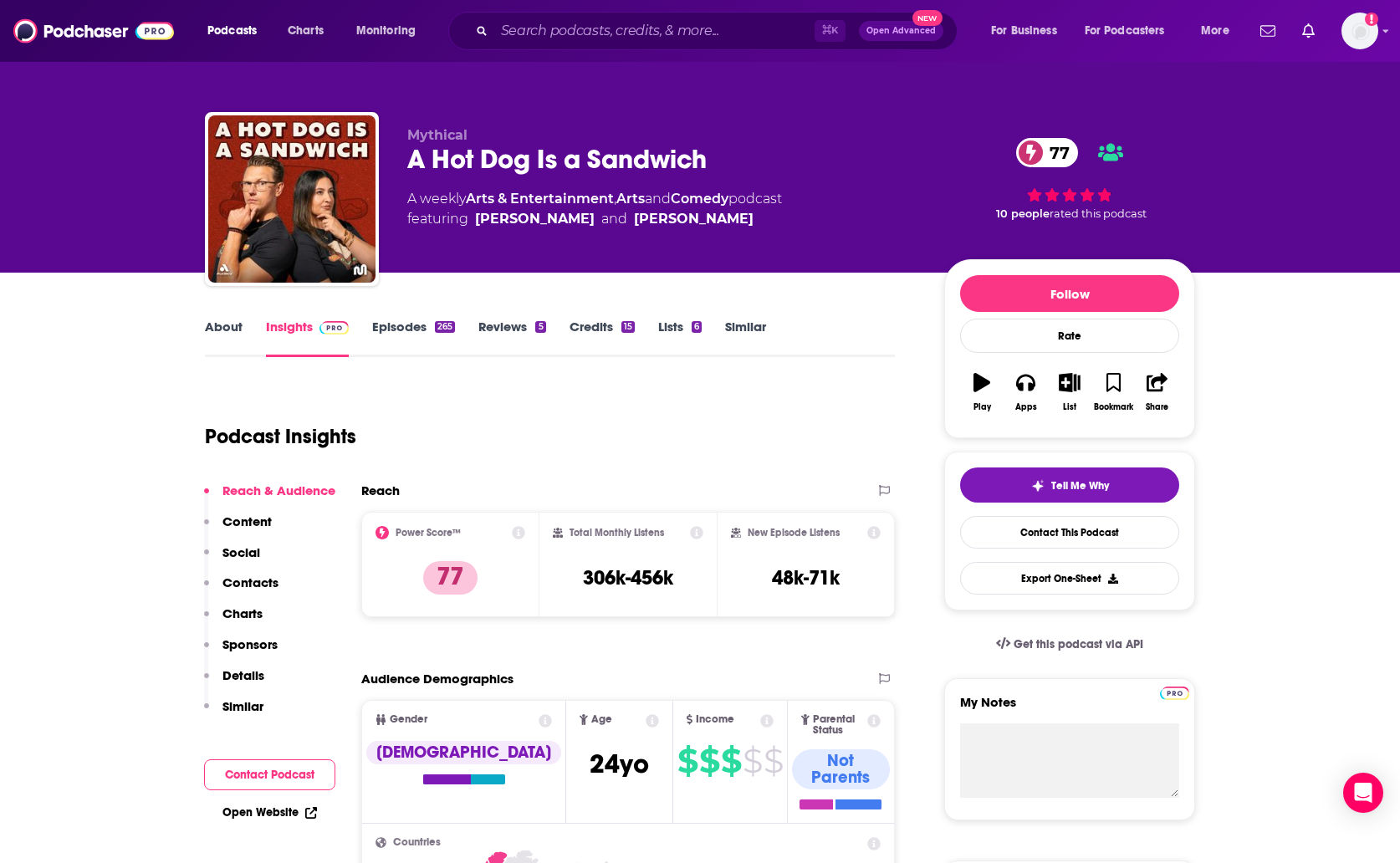 click on "Episodes 265" at bounding box center (413, 338) 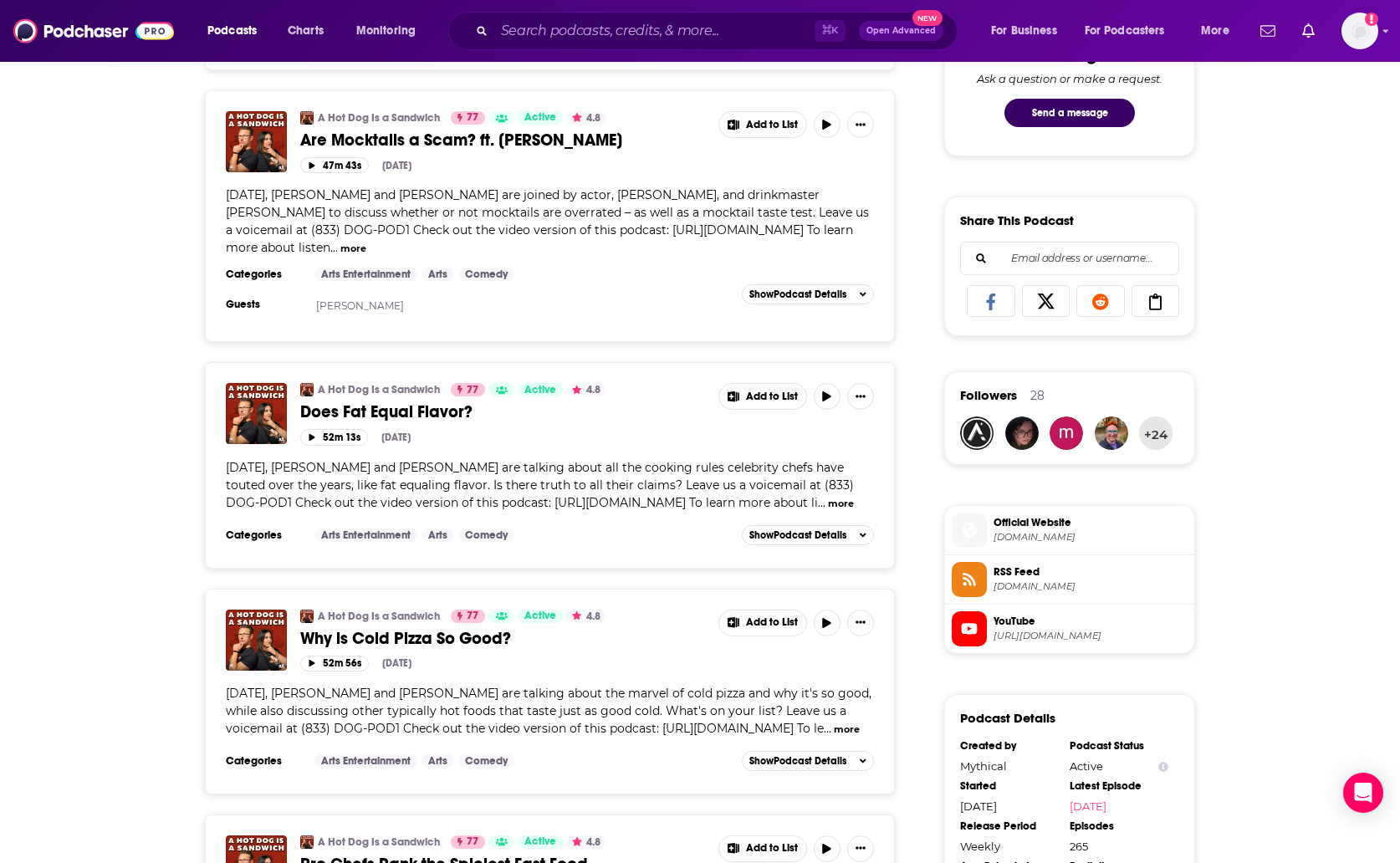 scroll, scrollTop: 918, scrollLeft: 0, axis: vertical 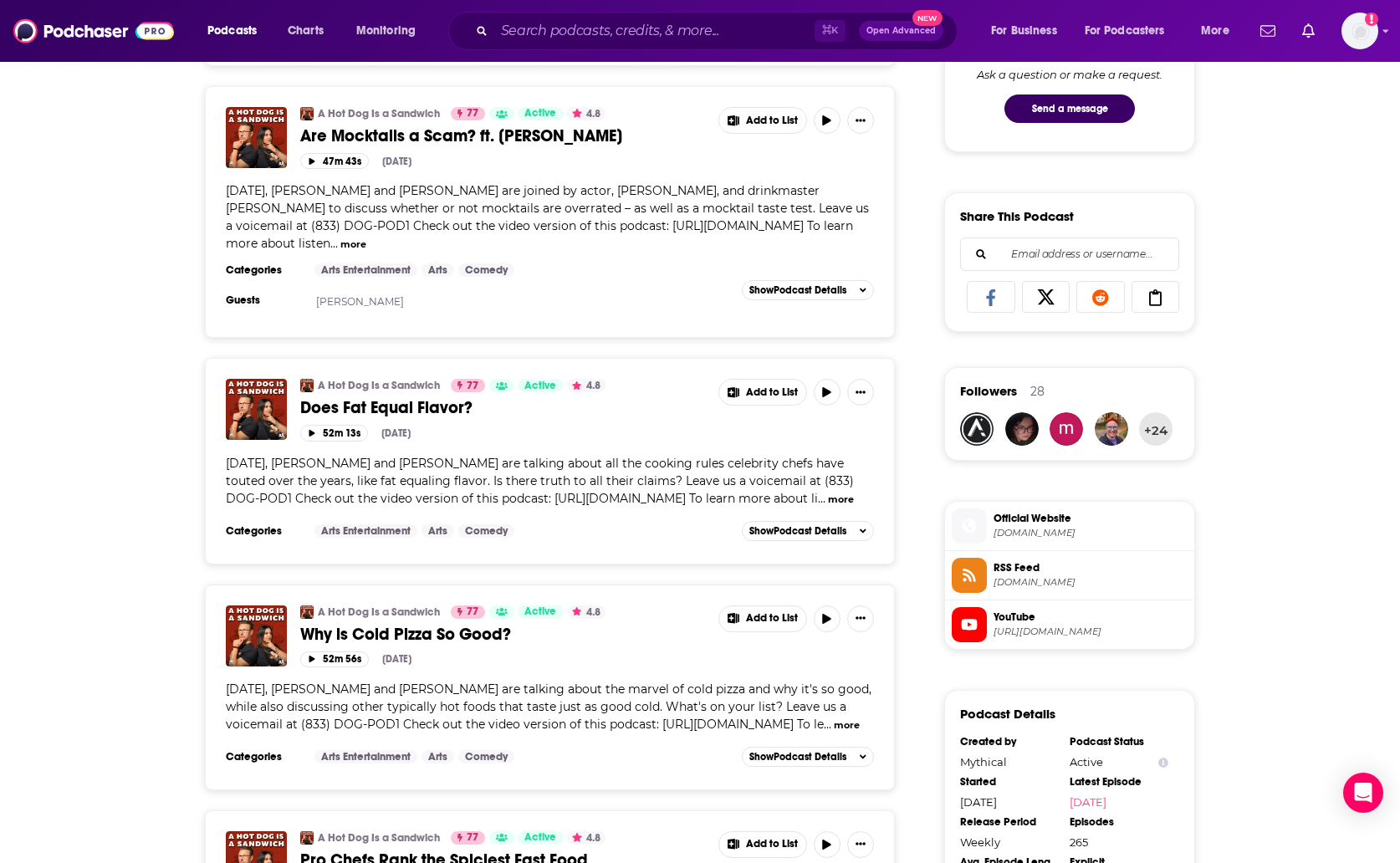click on "mythicalkitchen.com" at bounding box center [1091, 533] 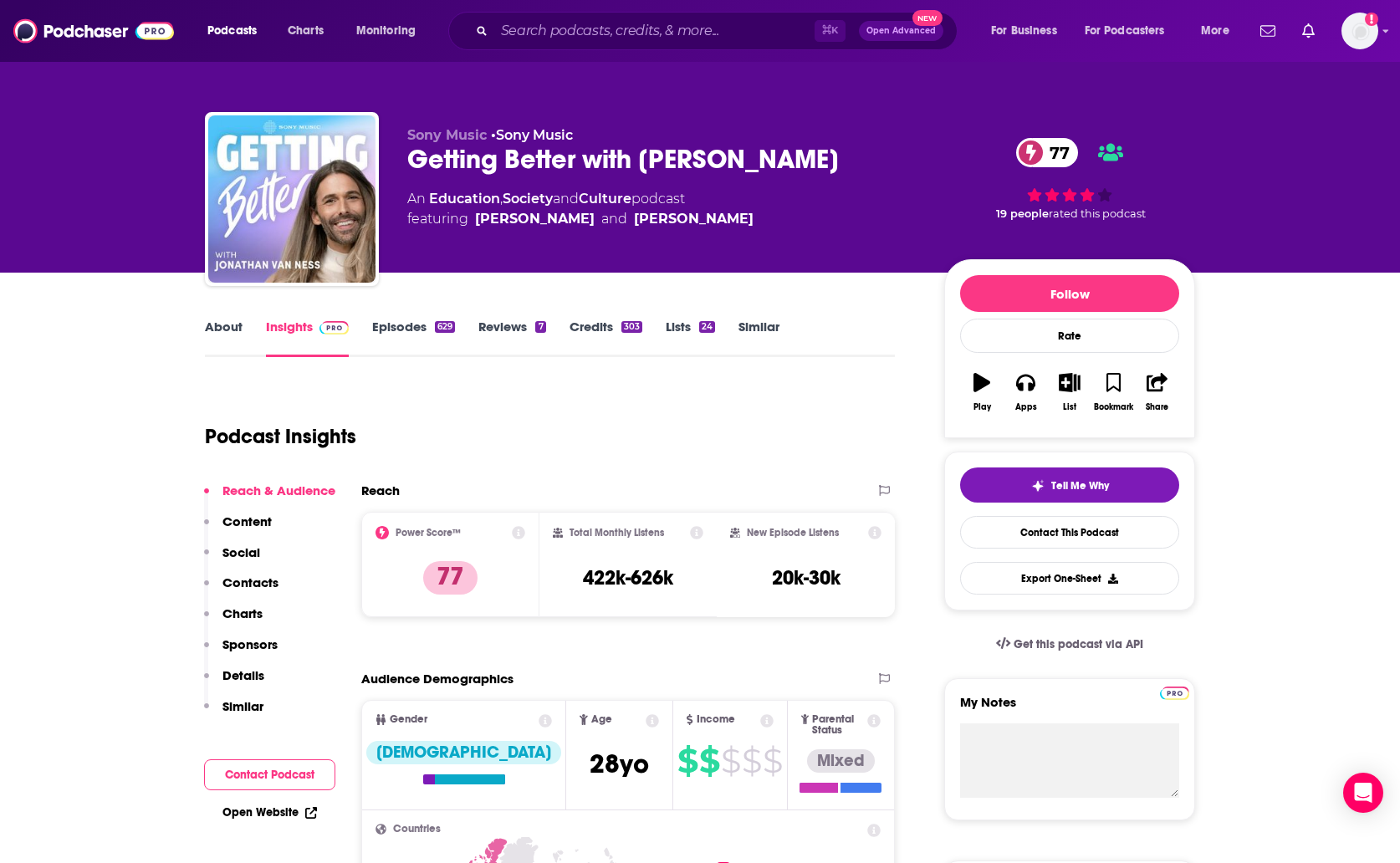 scroll, scrollTop: 0, scrollLeft: 0, axis: both 